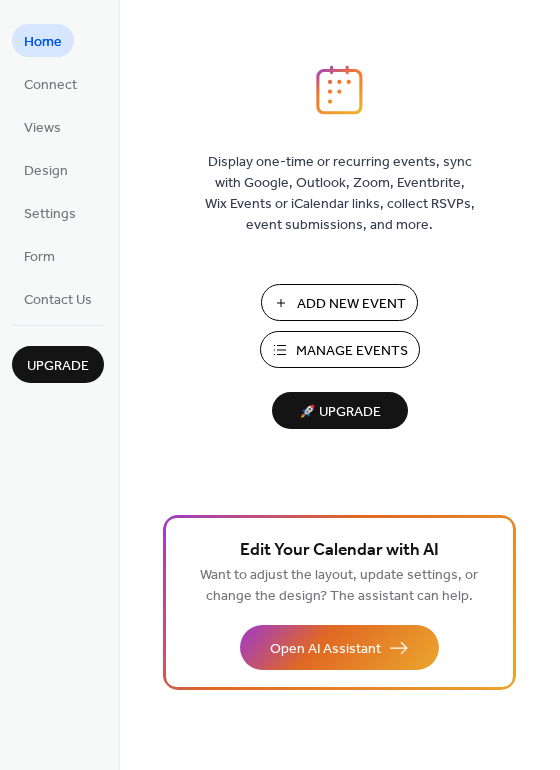 scroll, scrollTop: 0, scrollLeft: 0, axis: both 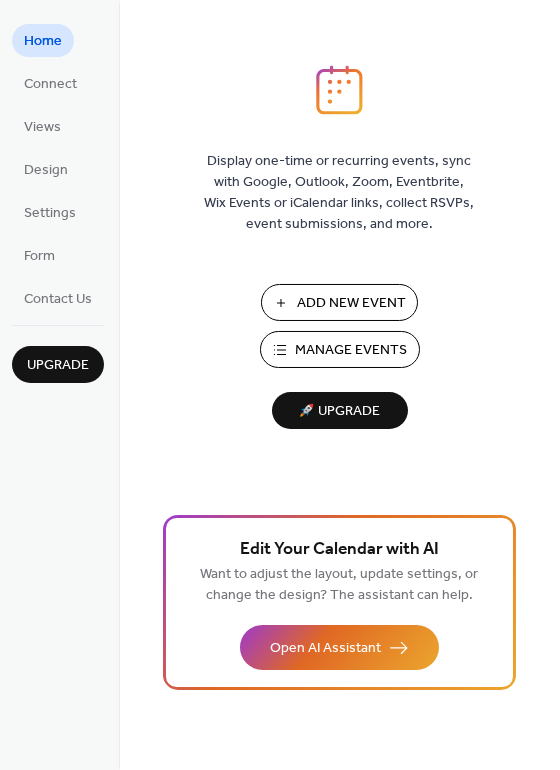 click on "Add New Event" at bounding box center (351, 304) 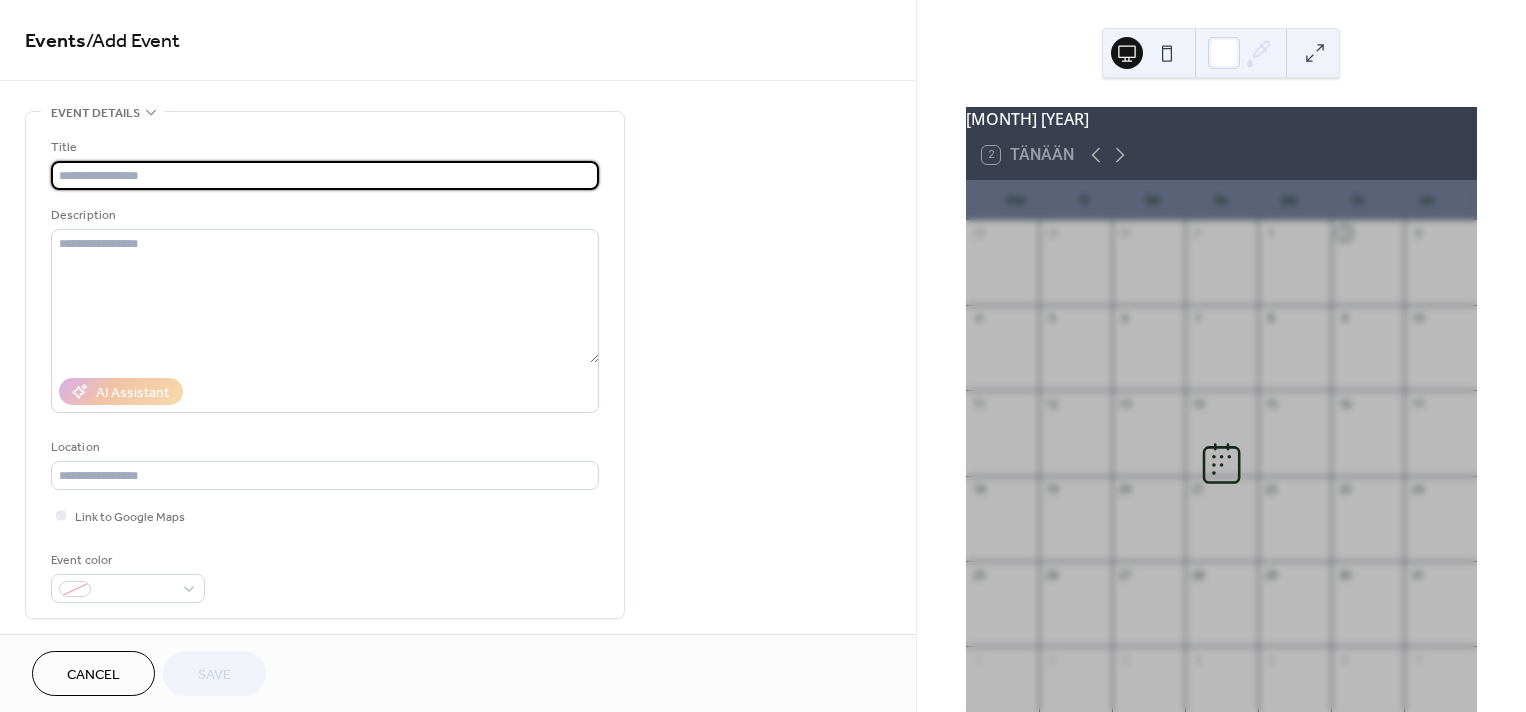 scroll, scrollTop: 0, scrollLeft: 0, axis: both 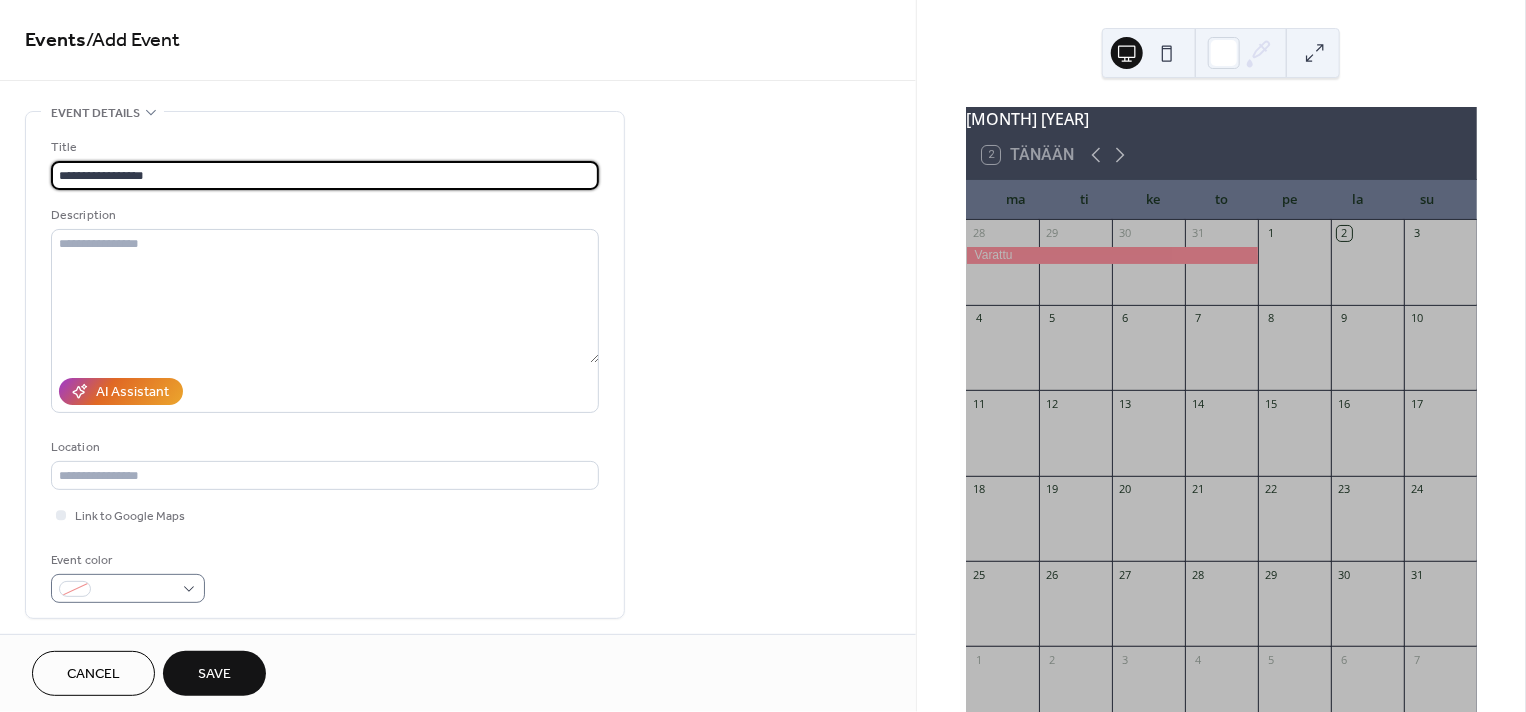 type on "**********" 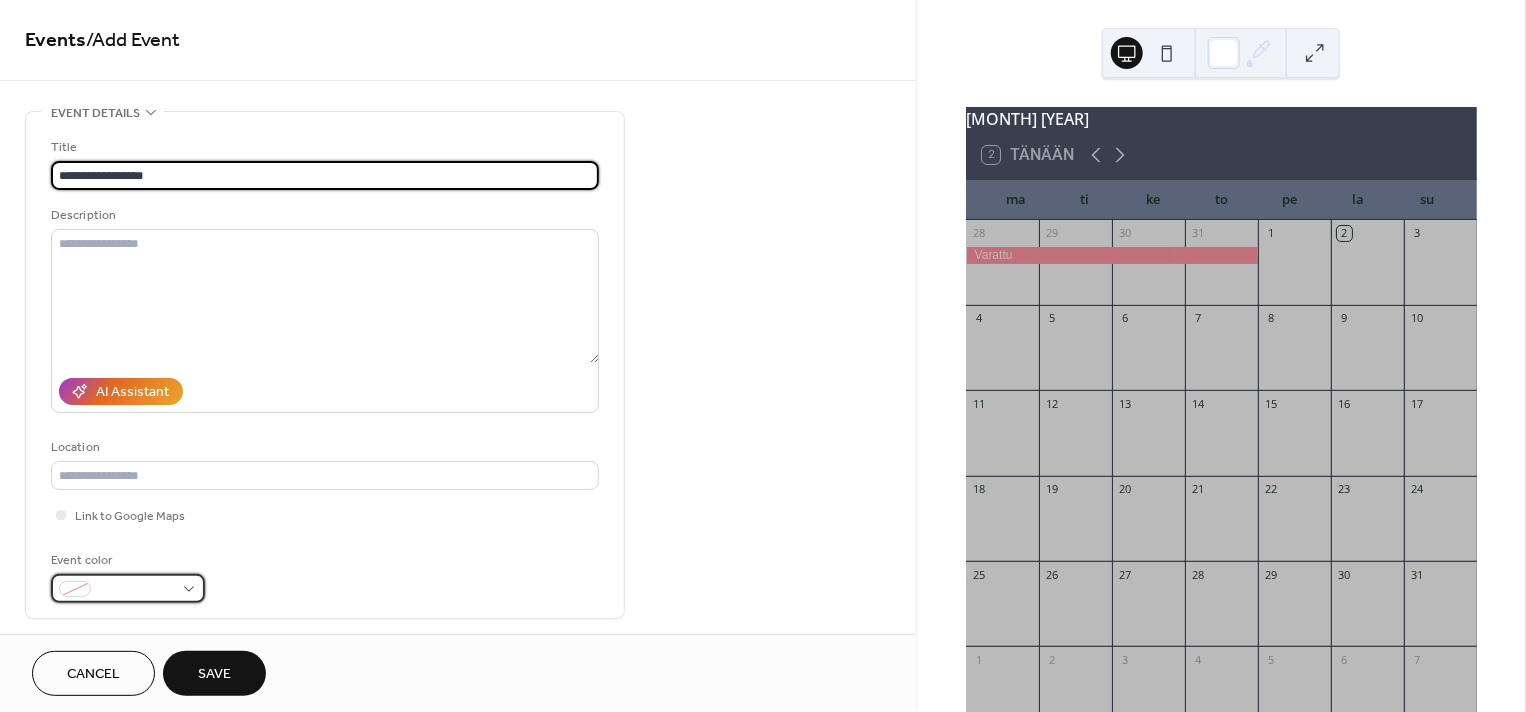 click at bounding box center (128, 588) 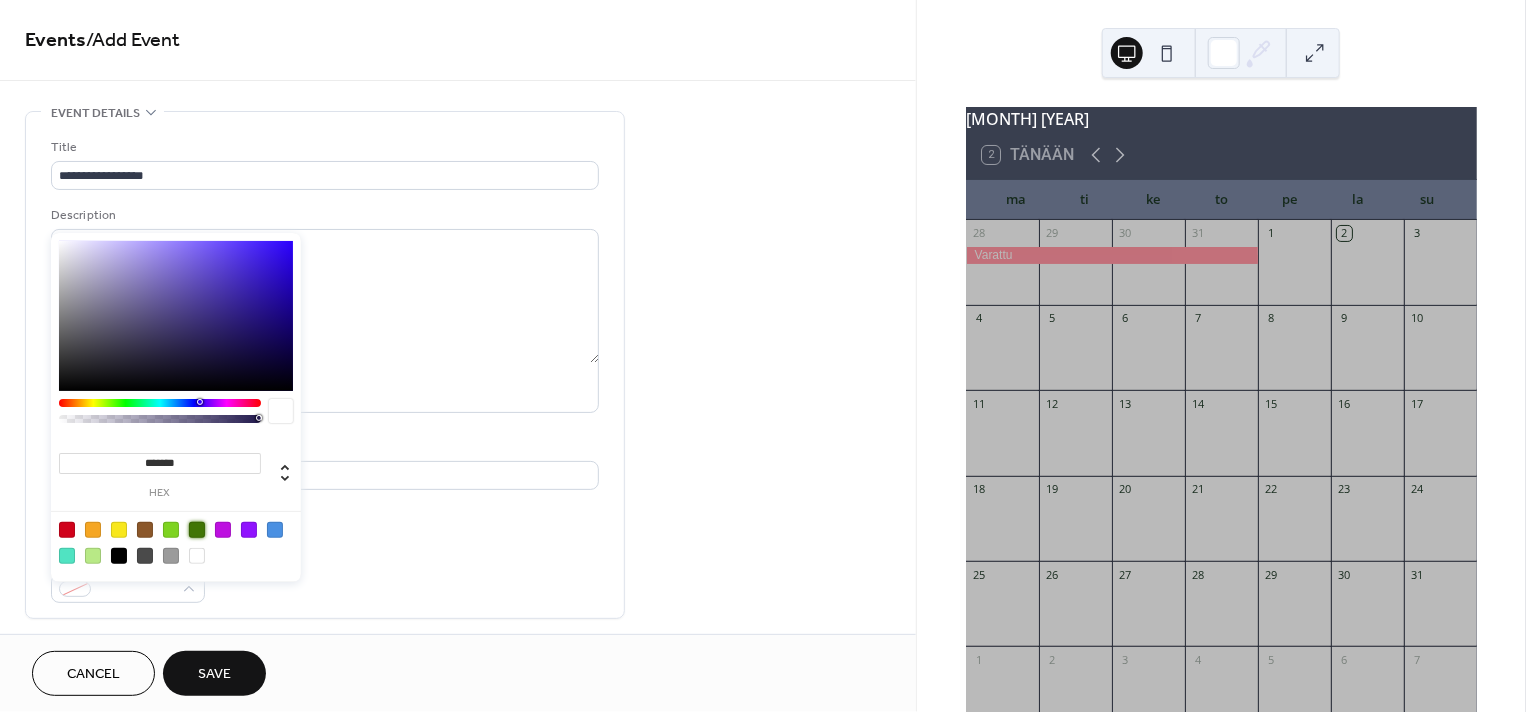 click at bounding box center (197, 530) 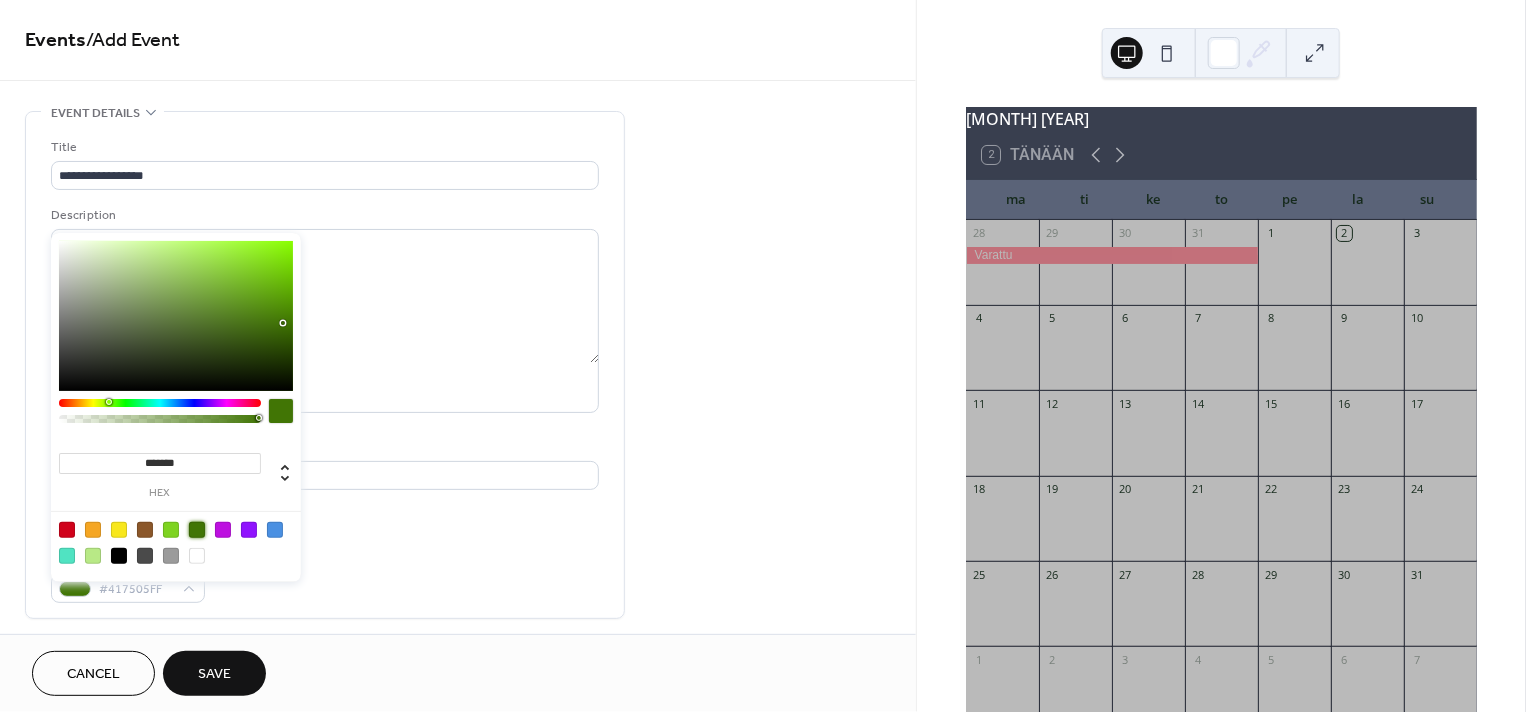 click on "Event color #417505FF" at bounding box center (325, 576) 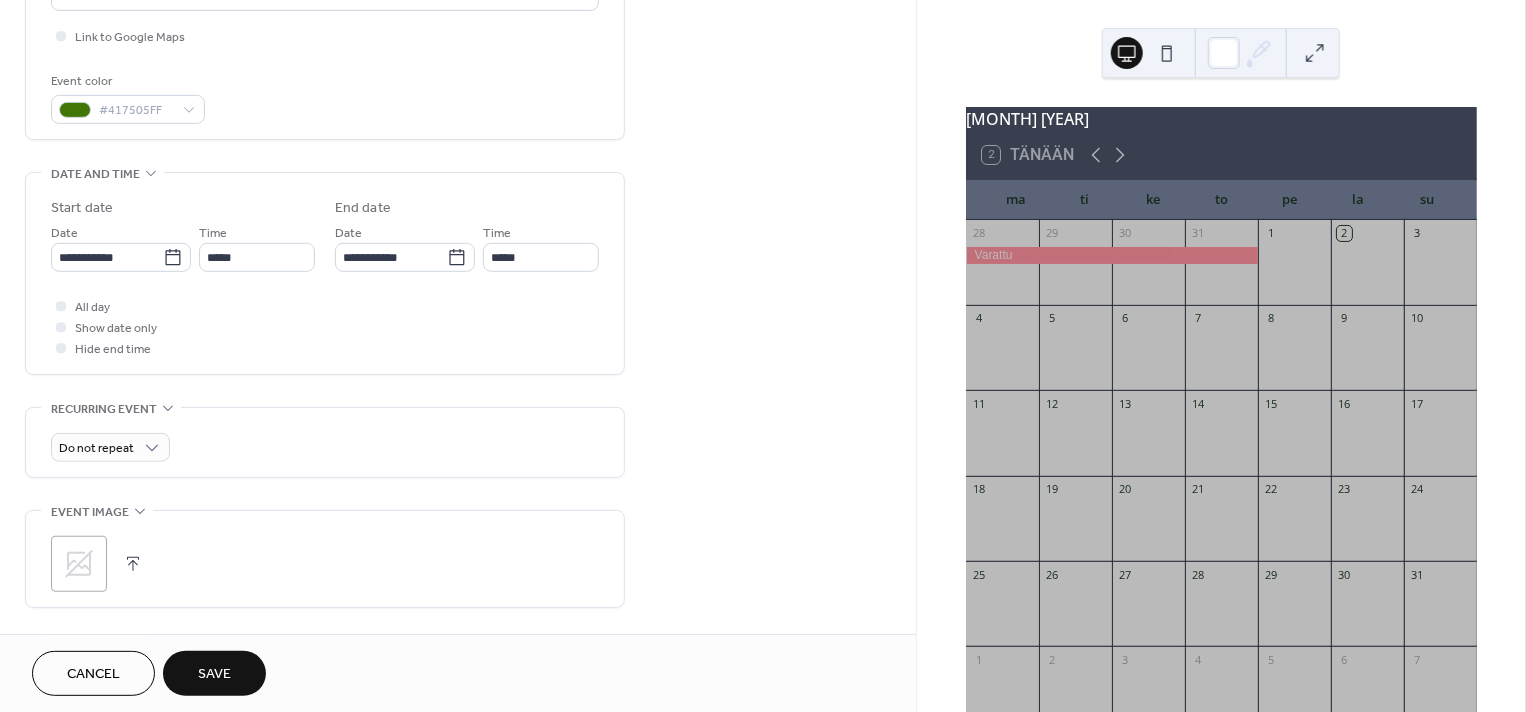 scroll, scrollTop: 519, scrollLeft: 0, axis: vertical 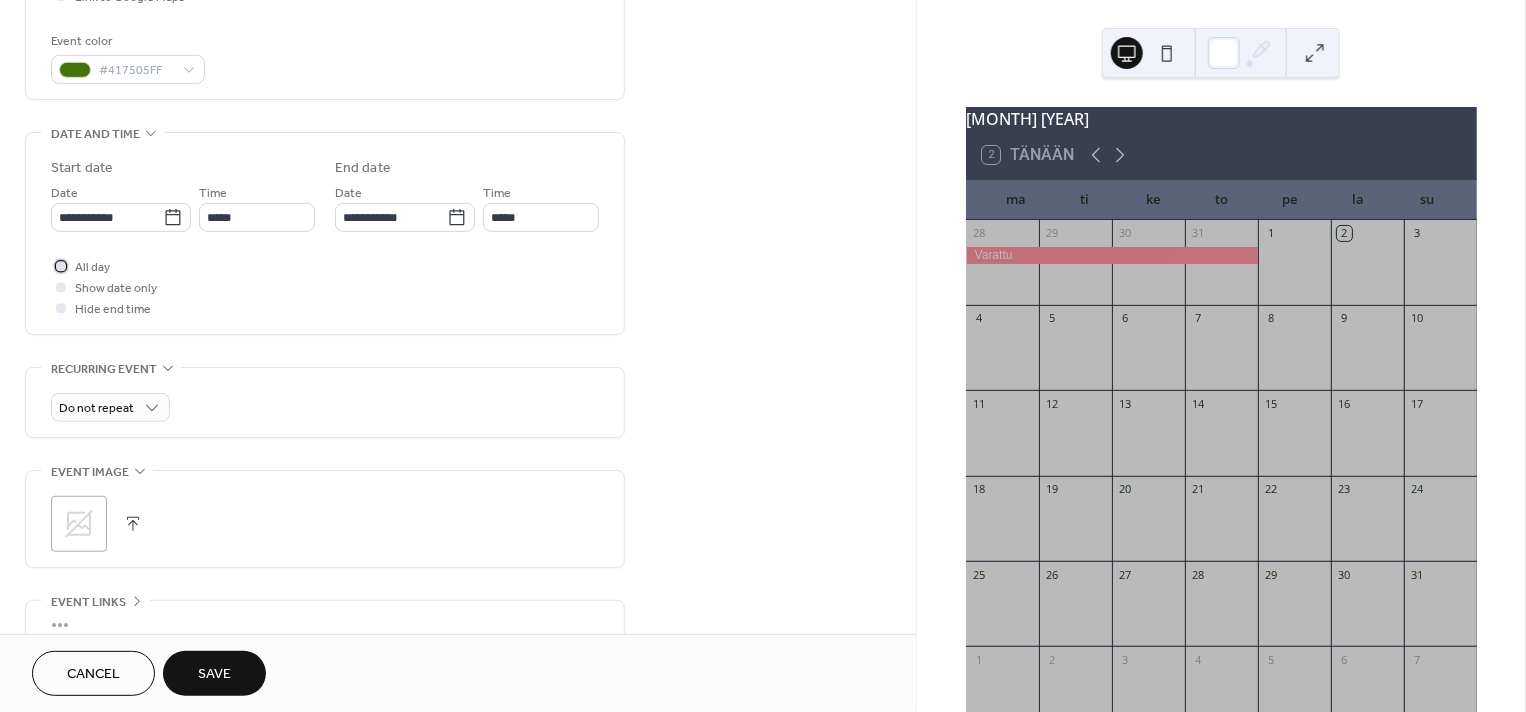 click at bounding box center [61, 266] 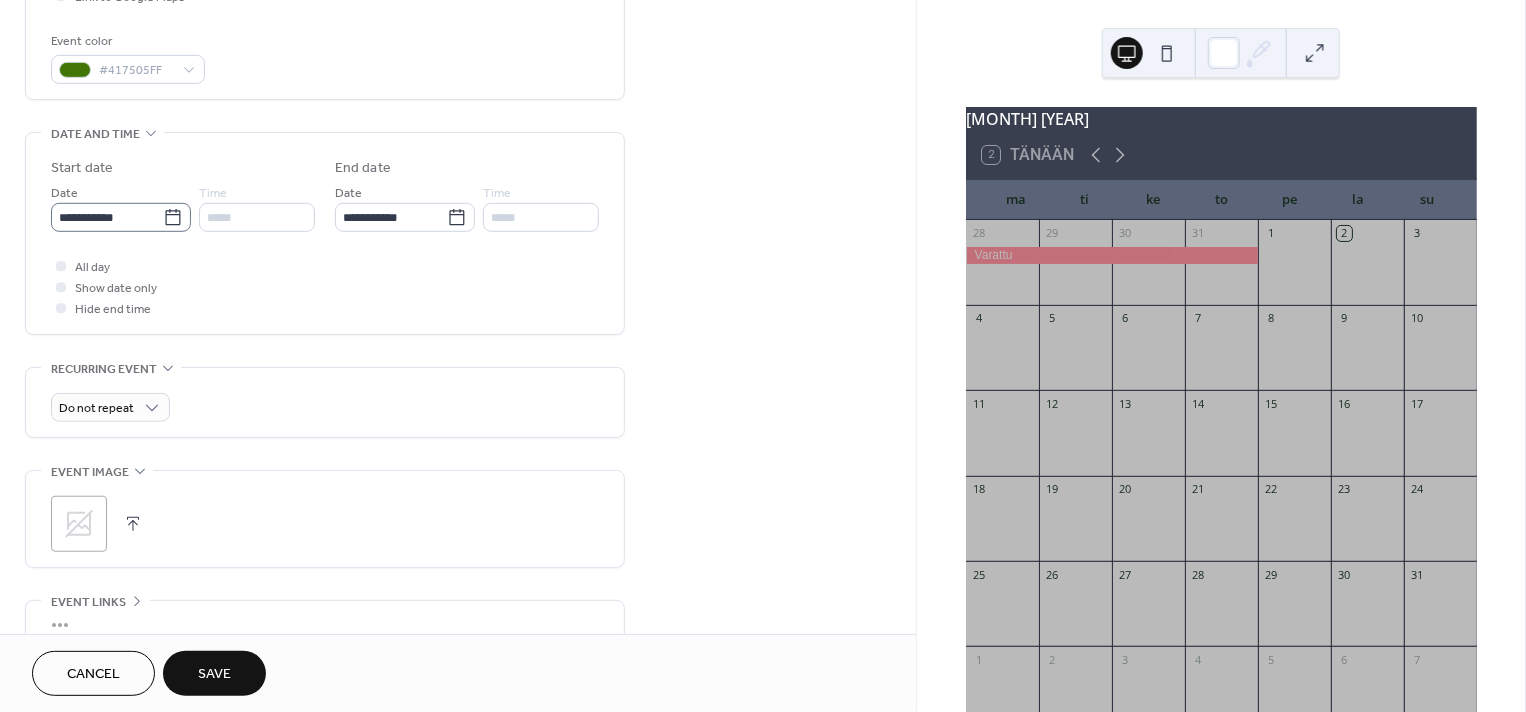 click 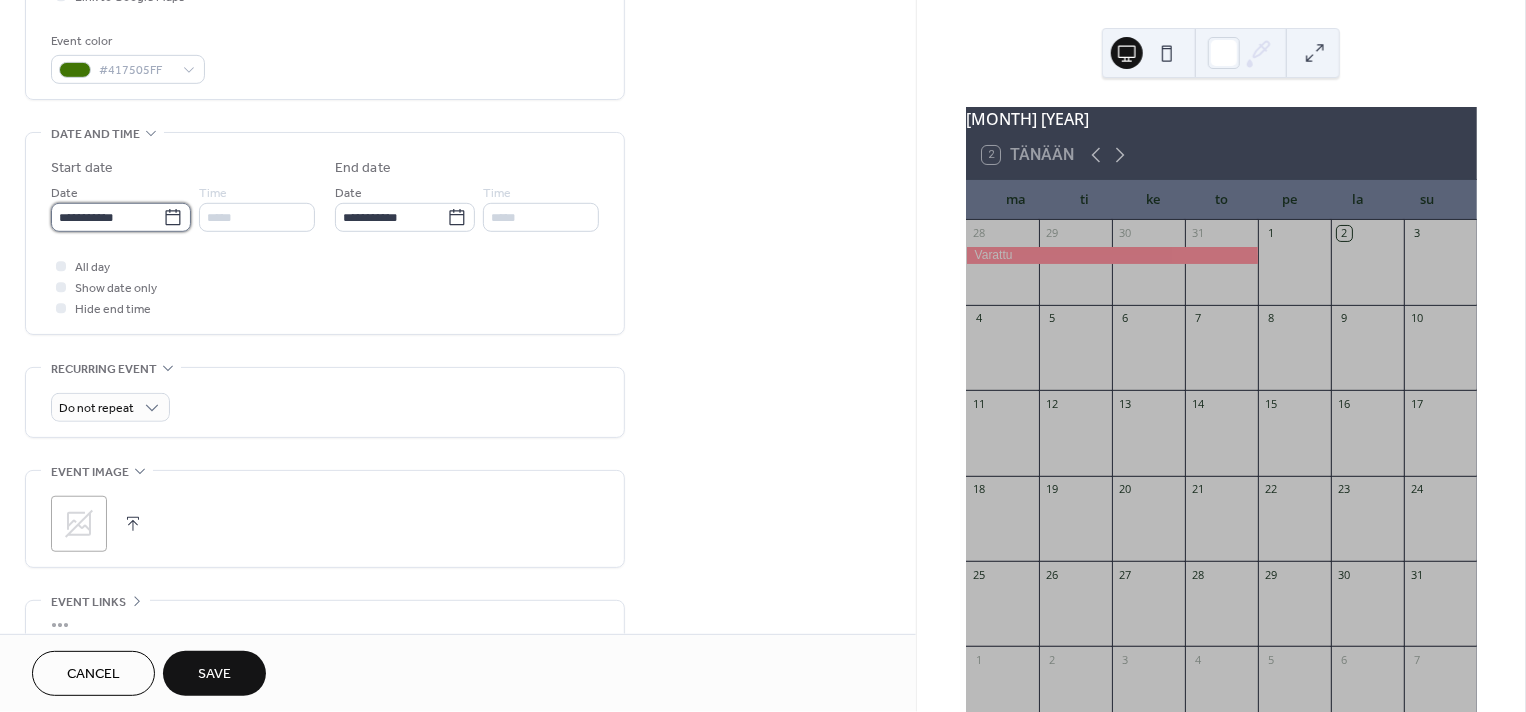click on "**********" at bounding box center (107, 217) 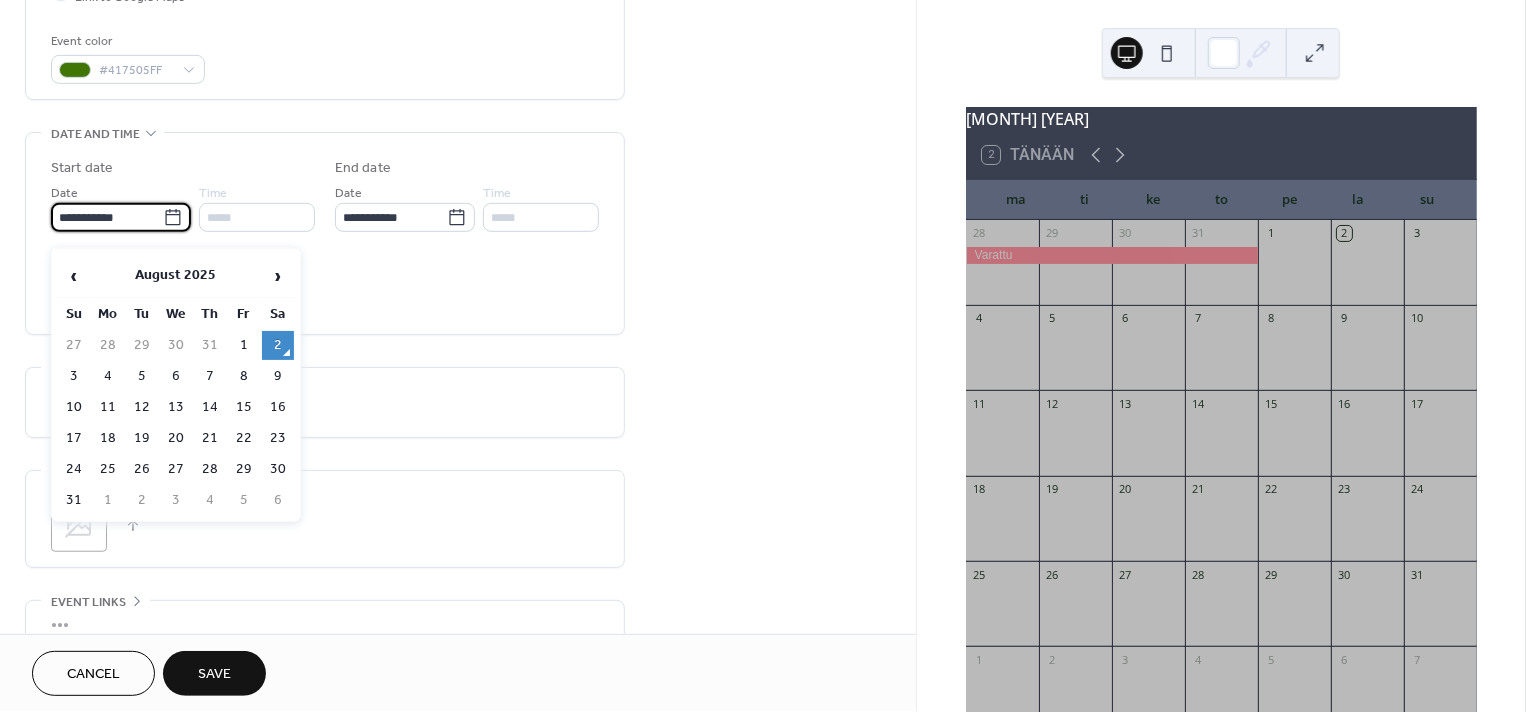 click 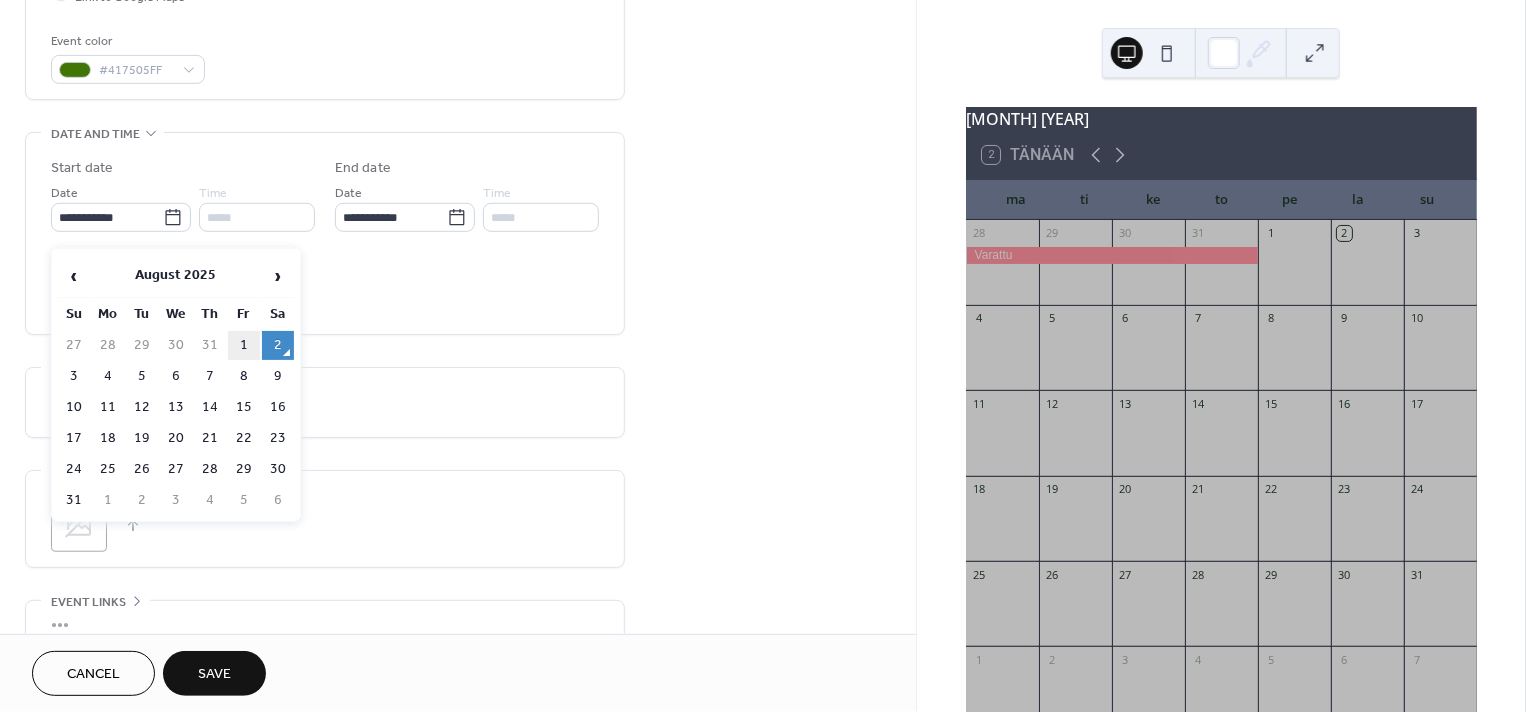 click on "1" at bounding box center [244, 345] 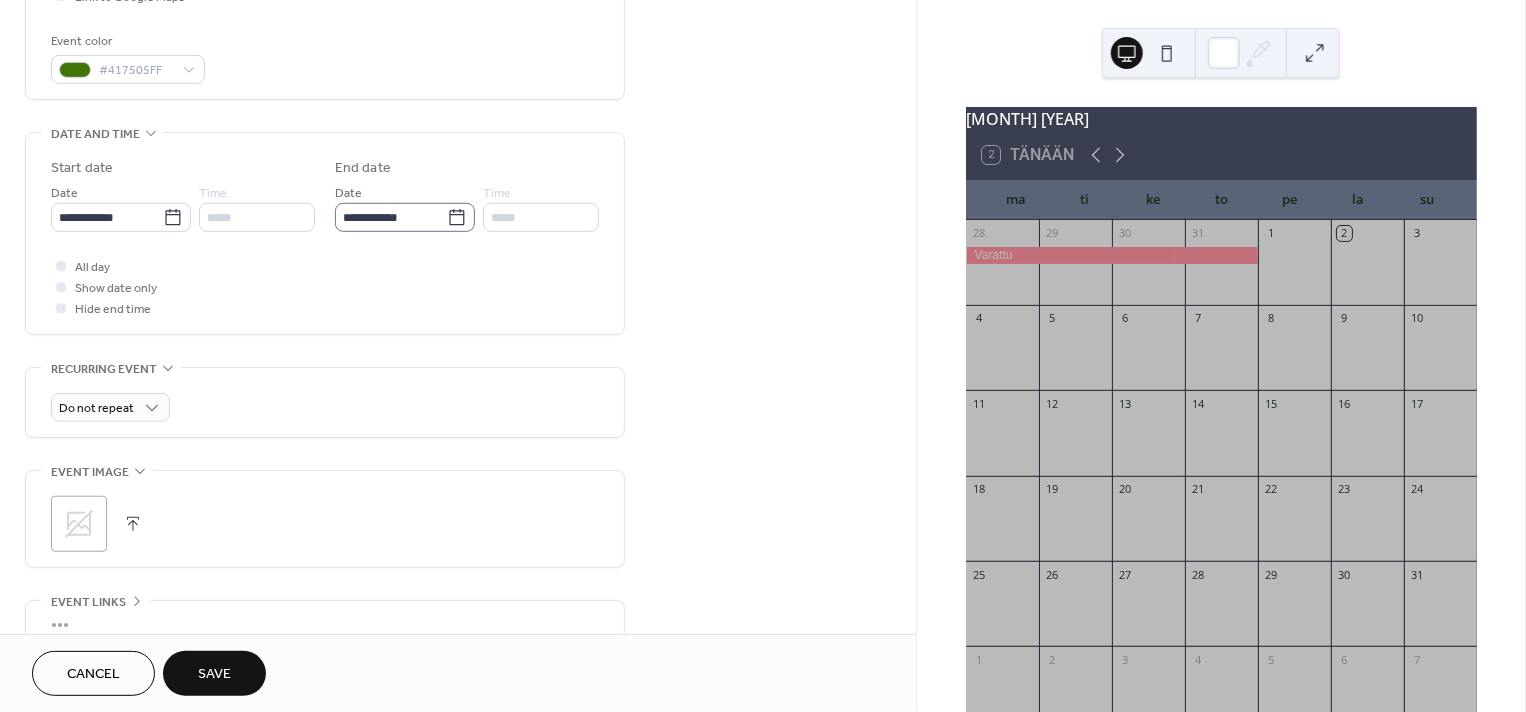 click 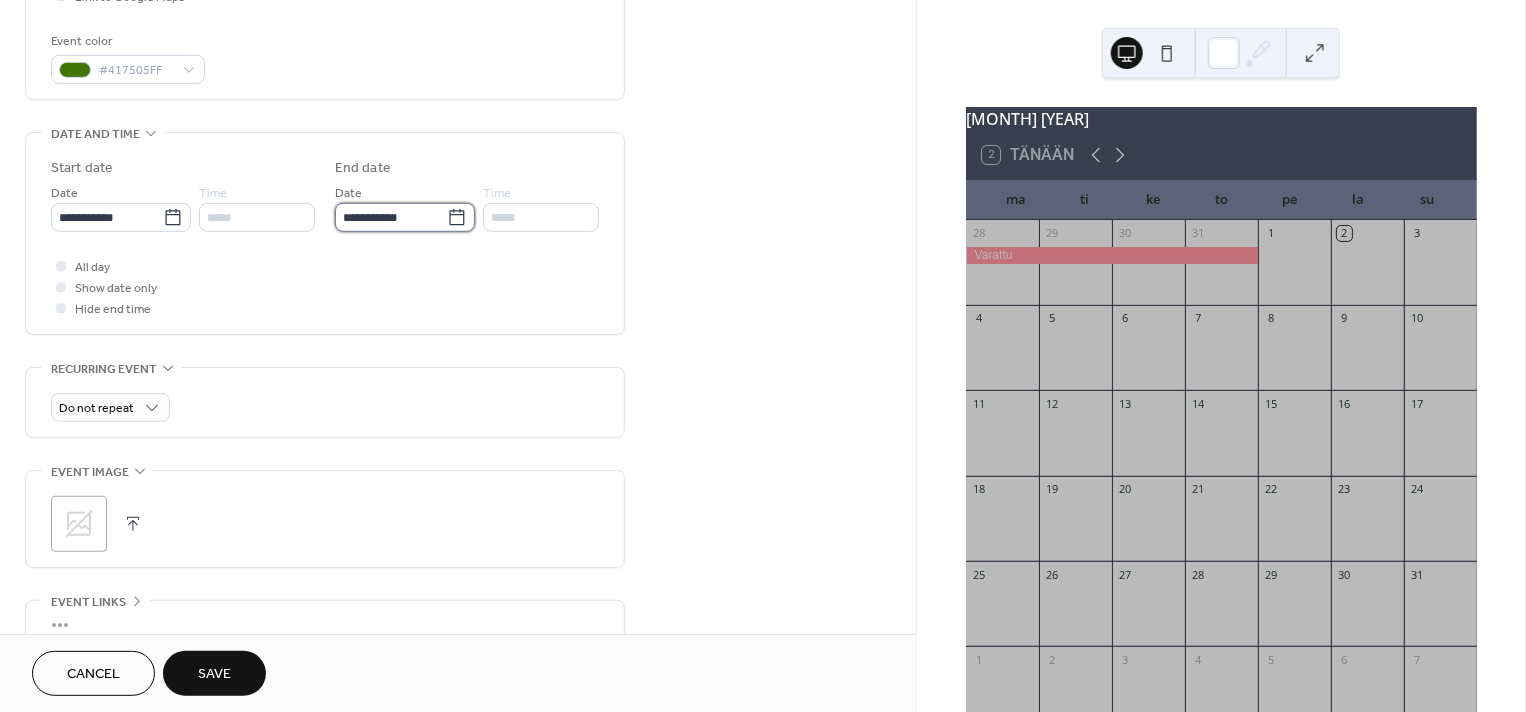 click on "**********" at bounding box center [391, 217] 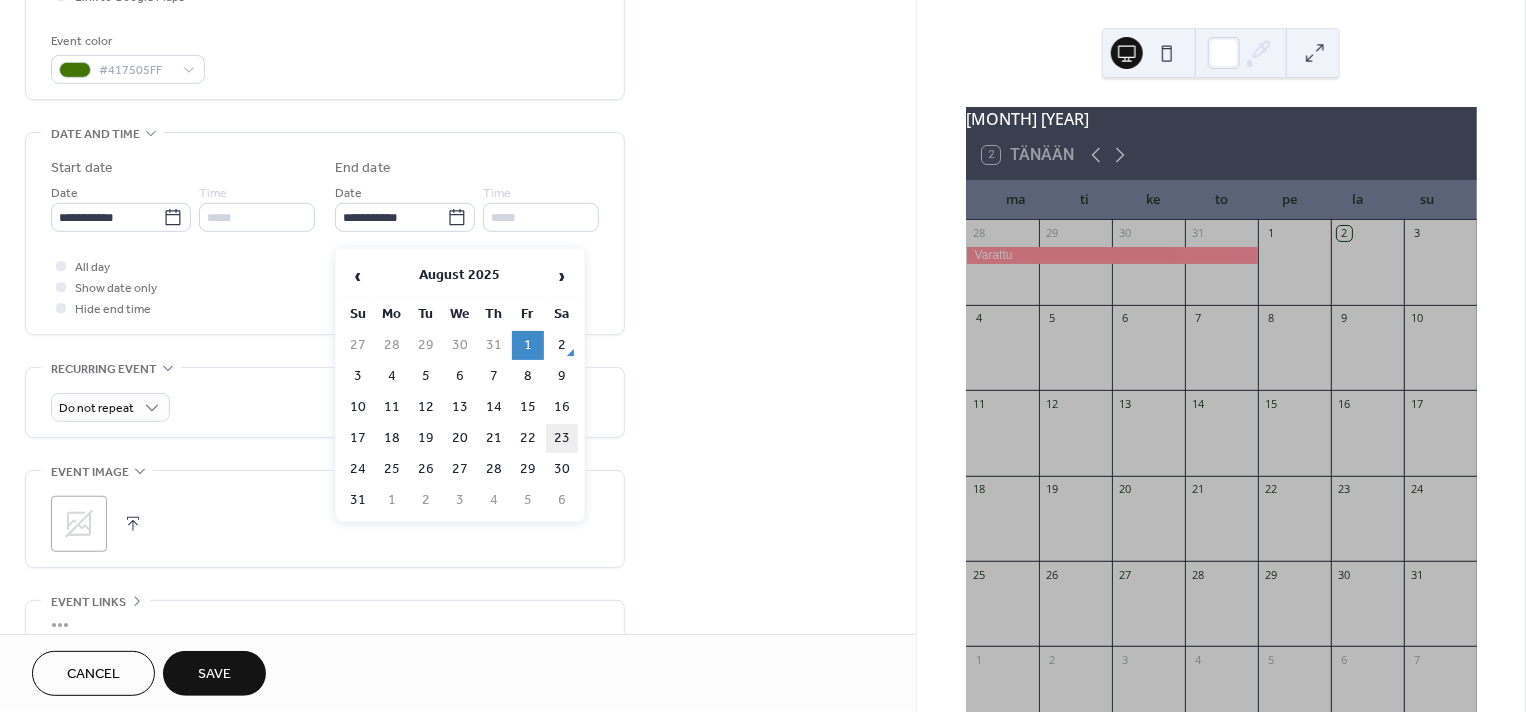 click on "23" at bounding box center [562, 438] 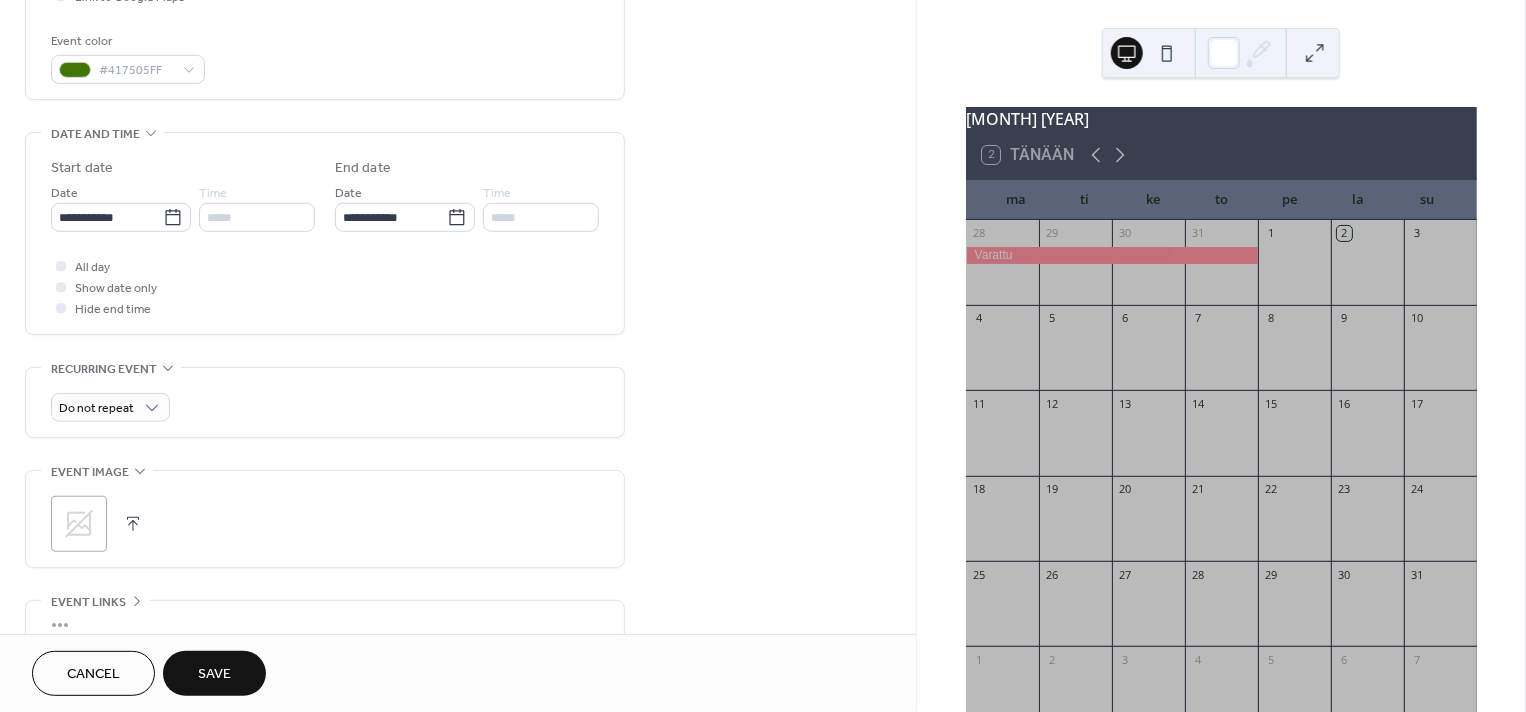 click on "**********" at bounding box center (458, 201) 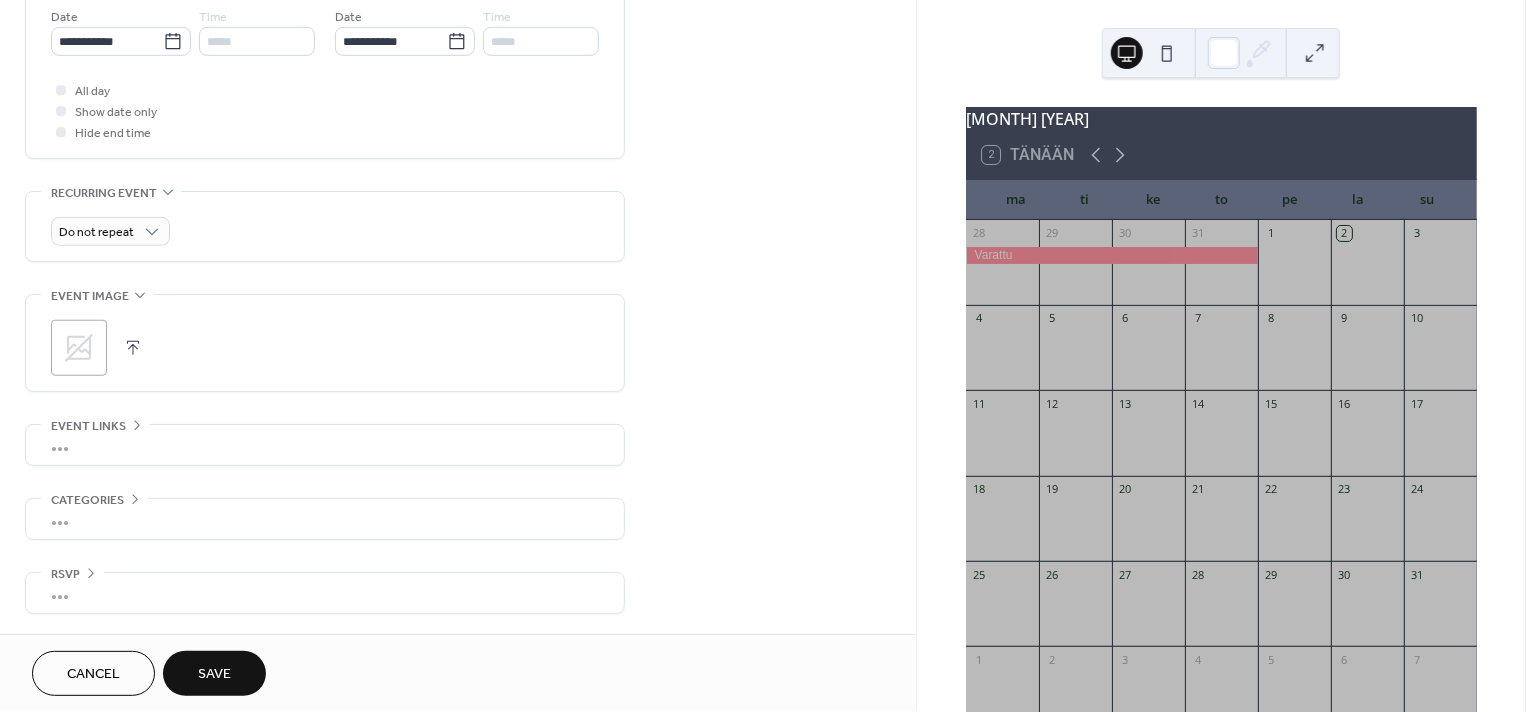 click on "Save" at bounding box center (214, 675) 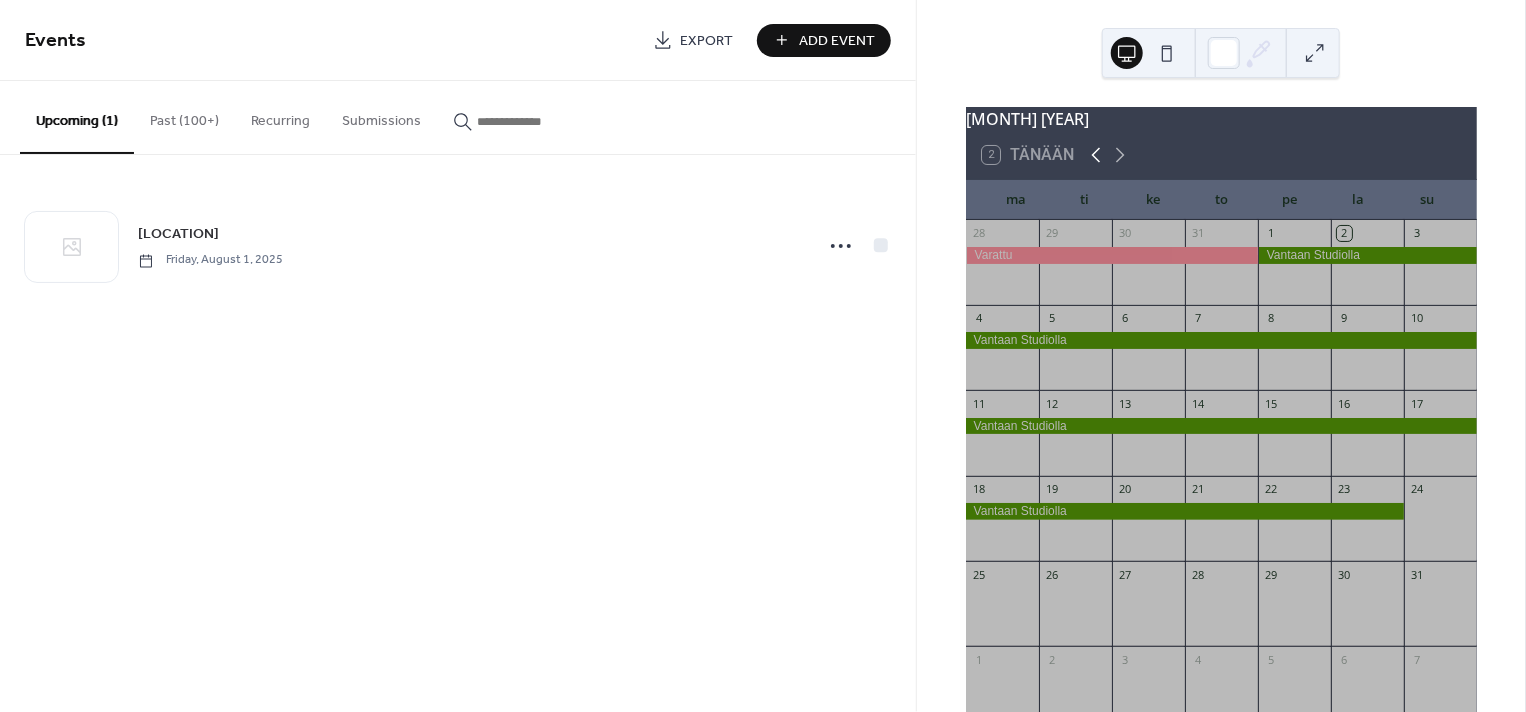 click 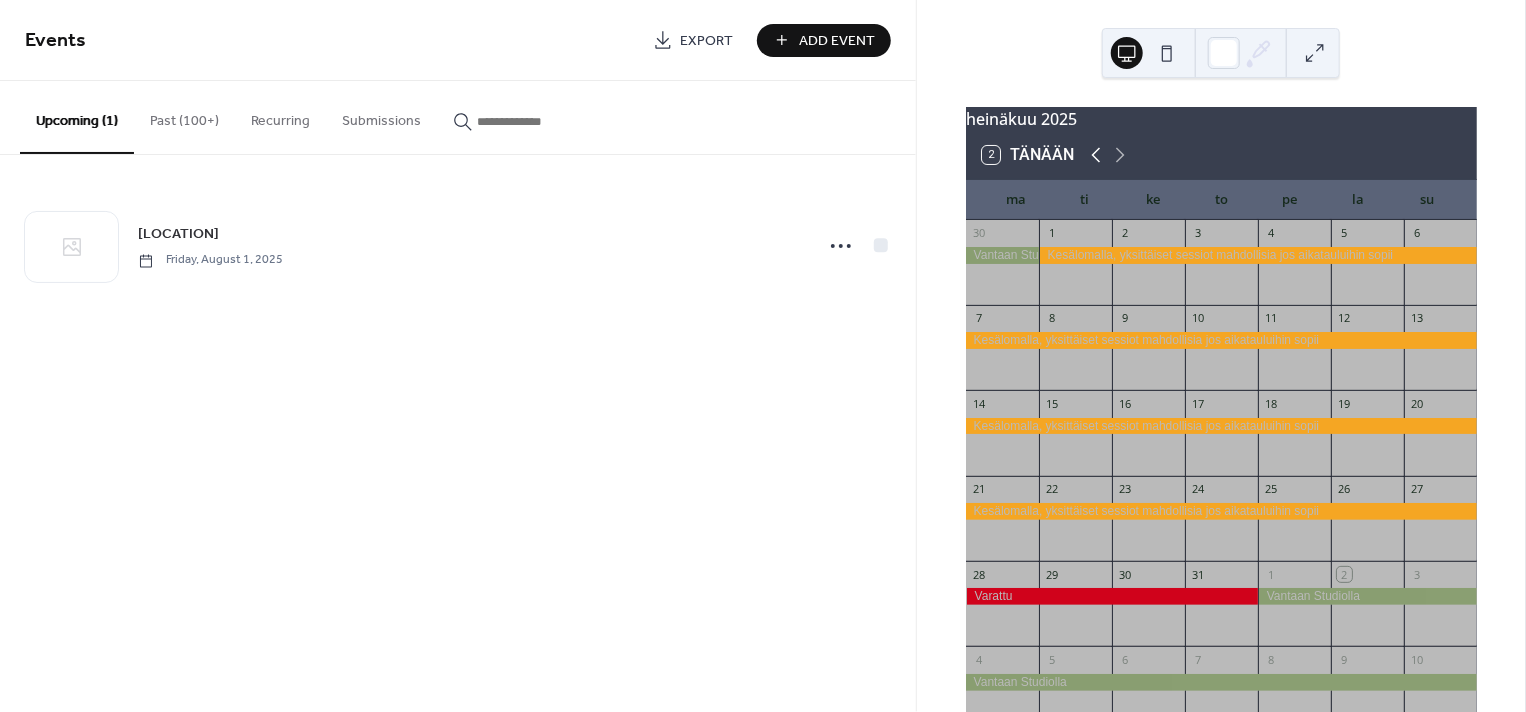 click 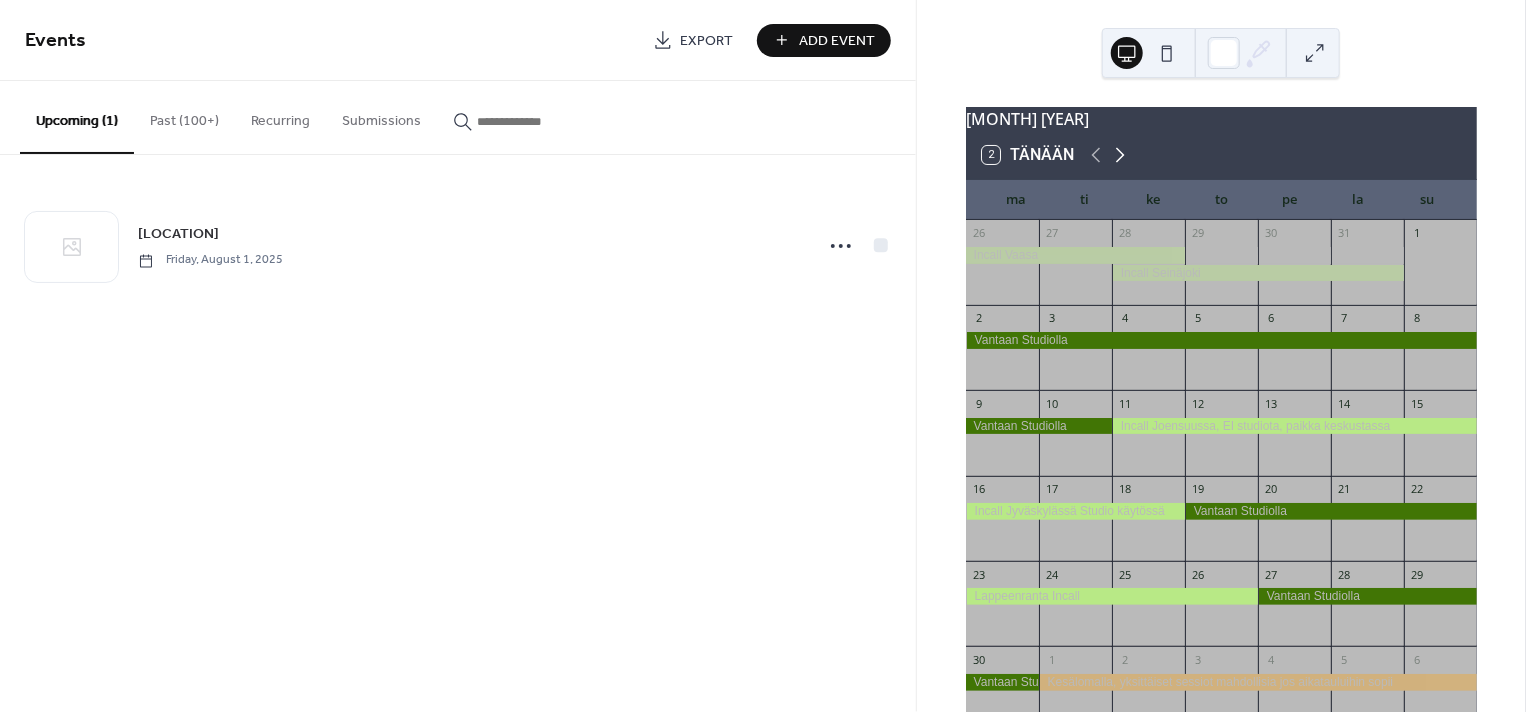 click 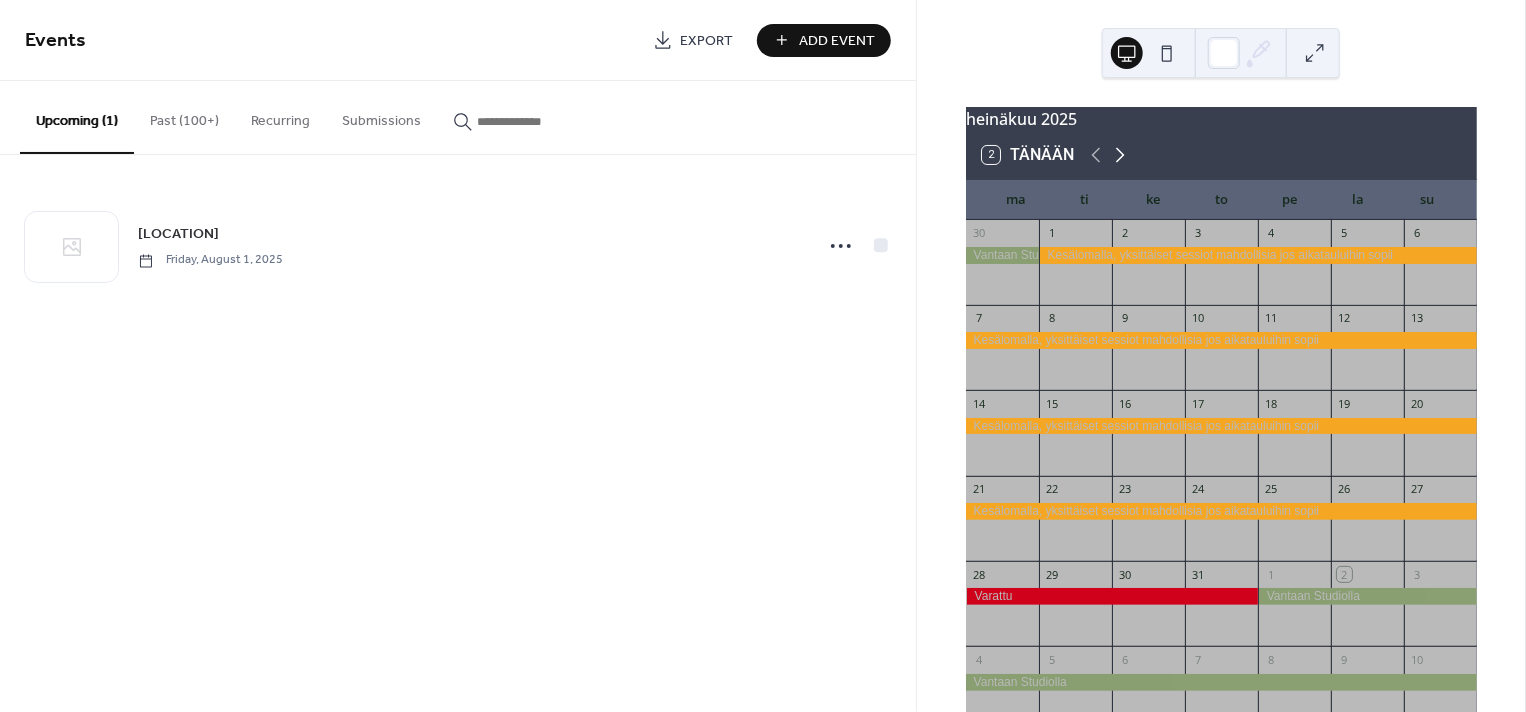 click 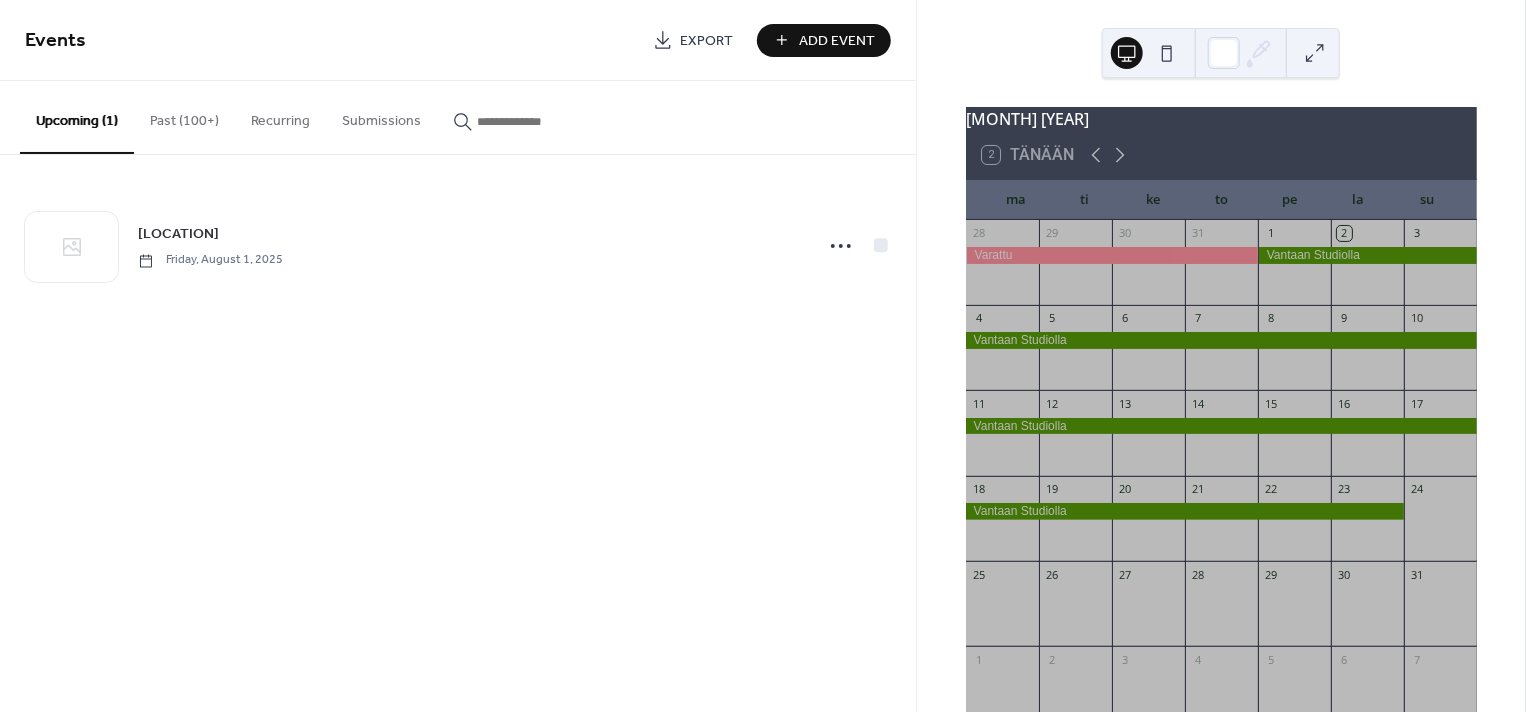 click on "Add Event" at bounding box center [838, 41] 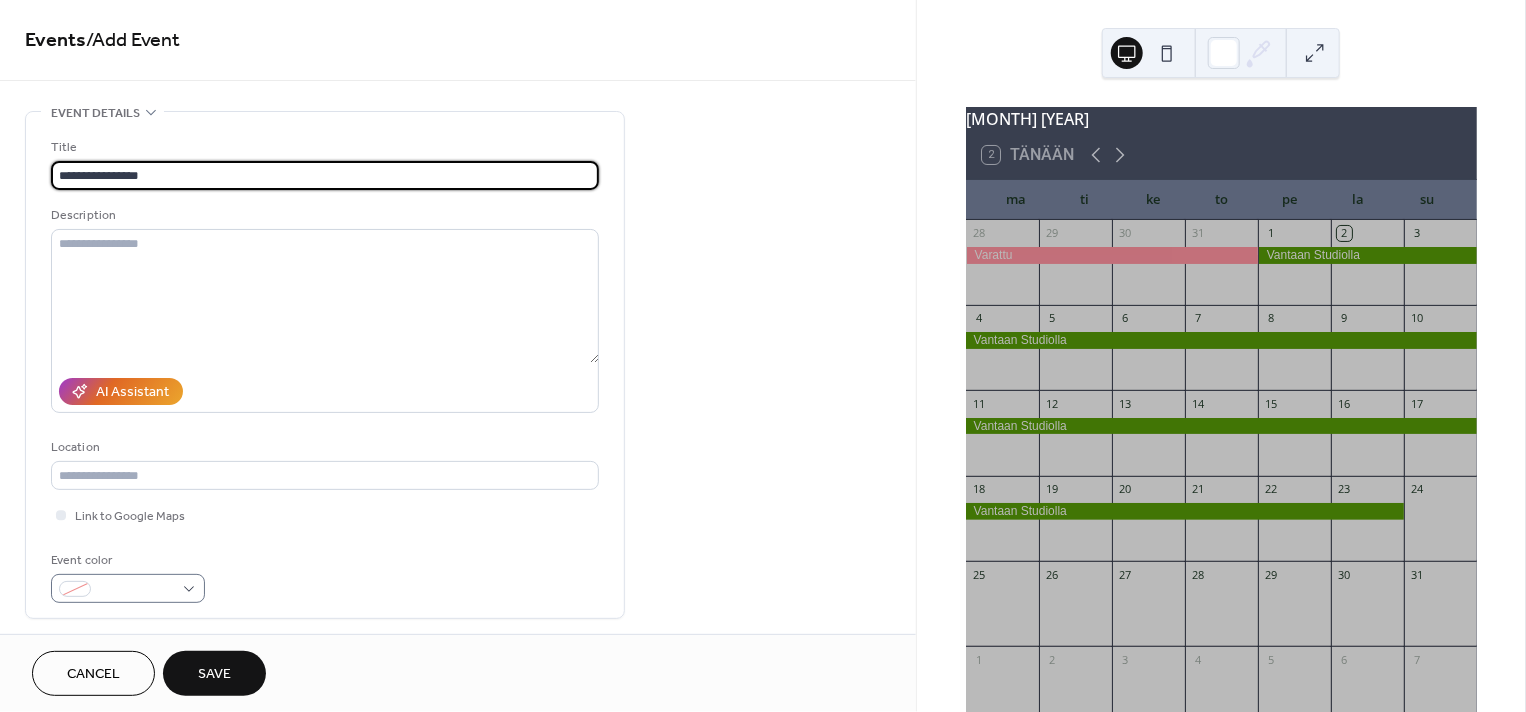 type on "**********" 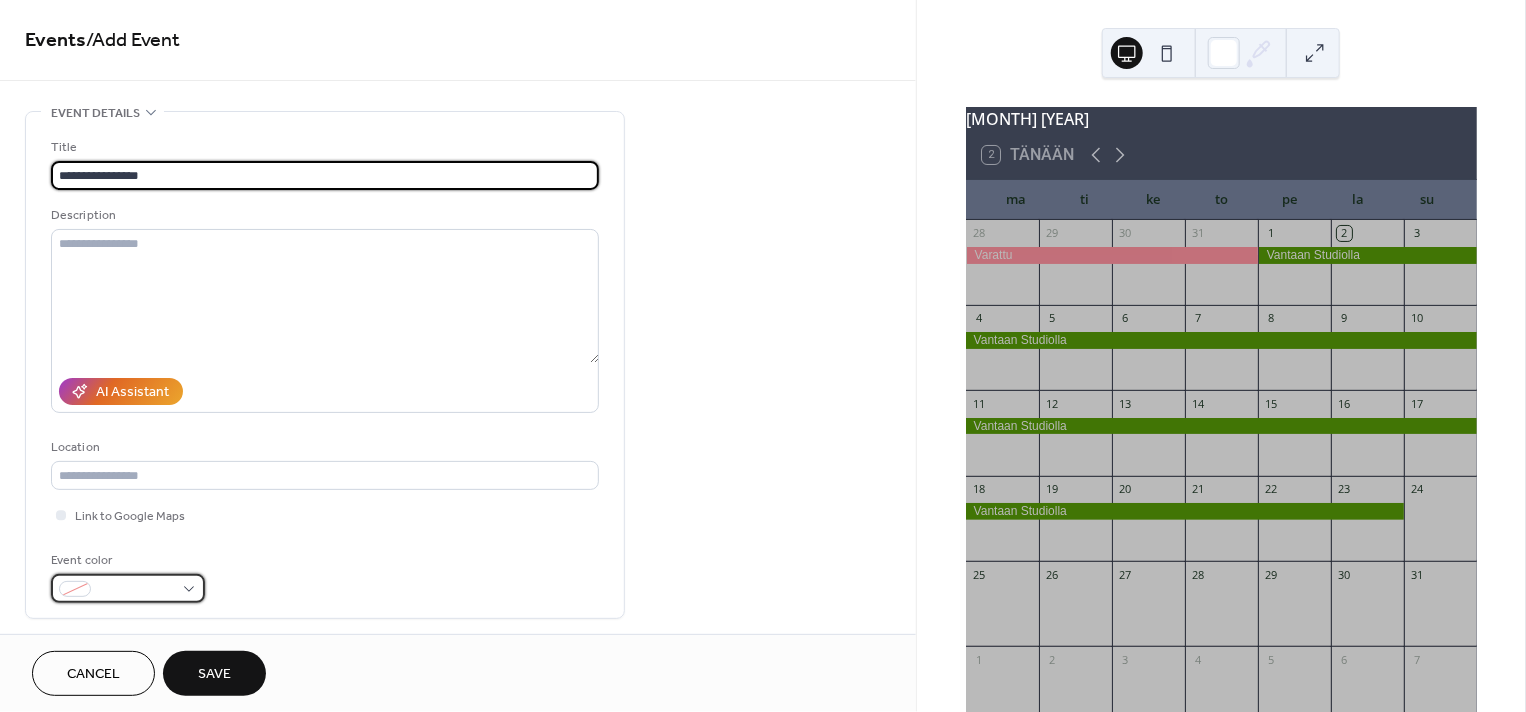 click at bounding box center (128, 588) 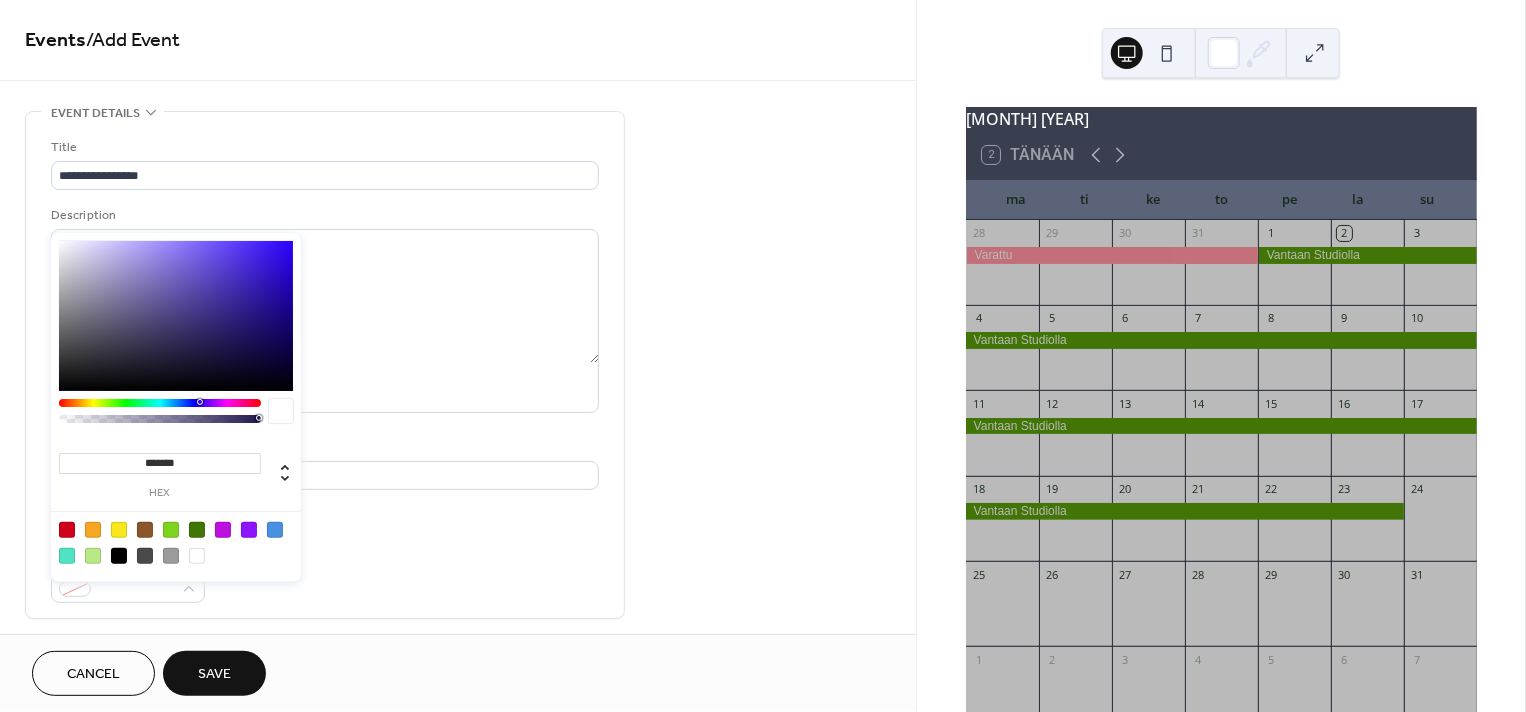click at bounding box center [93, 556] 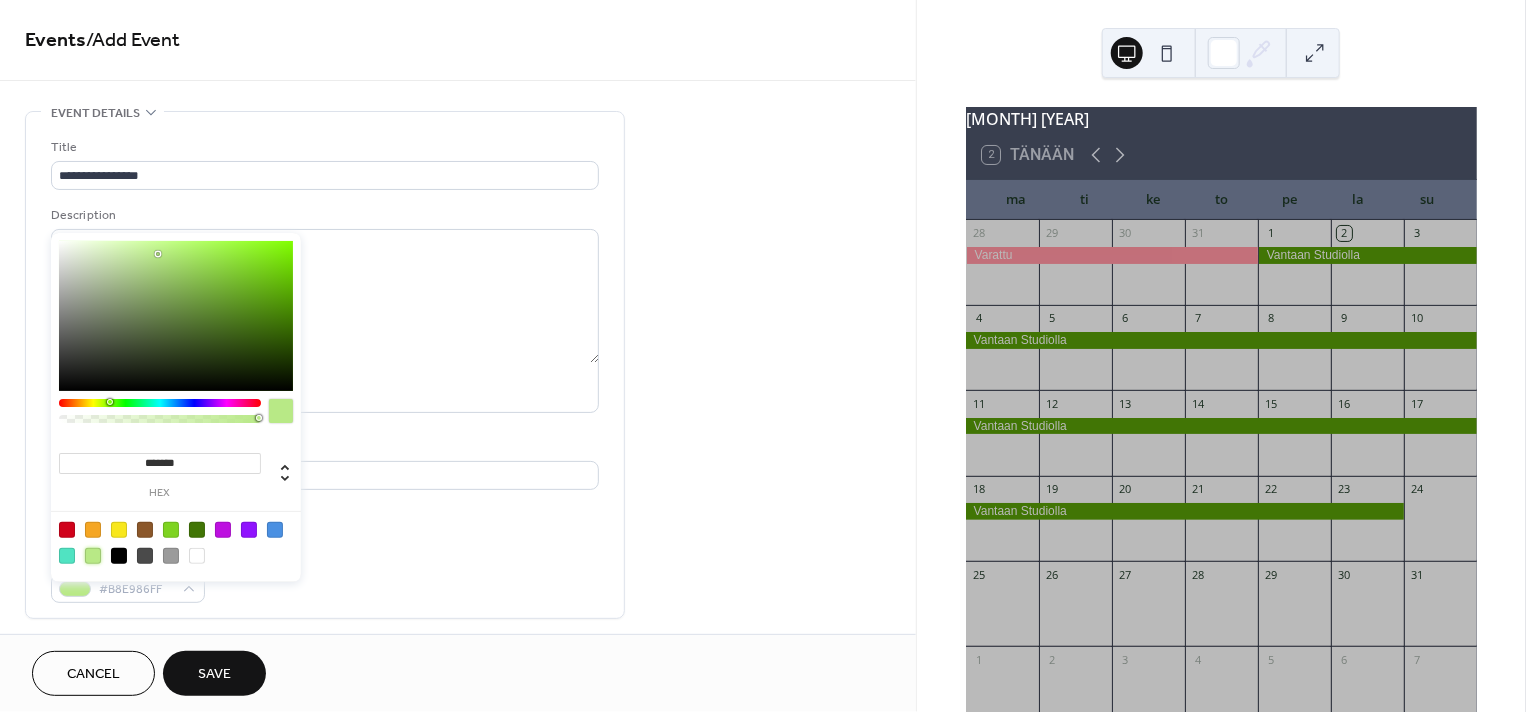 click on "**********" at bounding box center (458, 720) 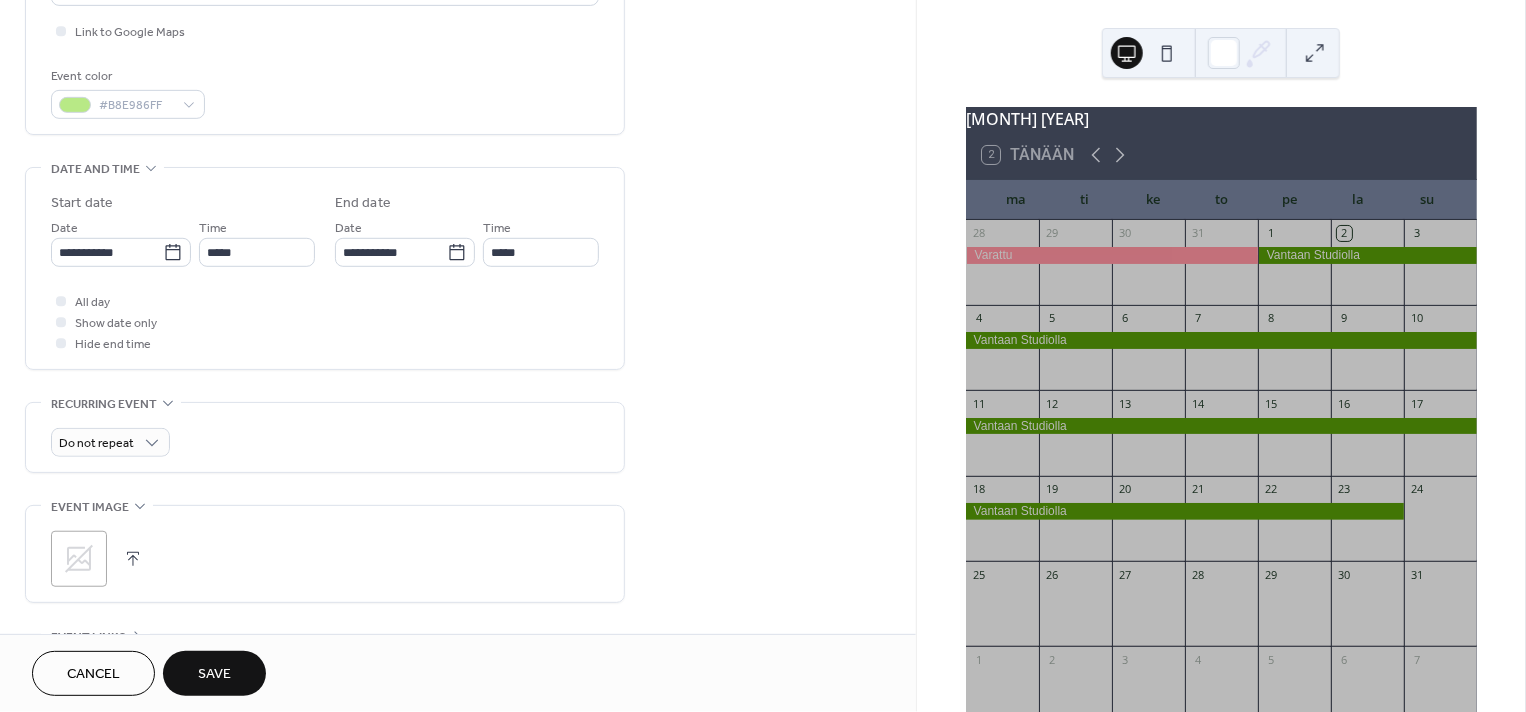 scroll, scrollTop: 496, scrollLeft: 0, axis: vertical 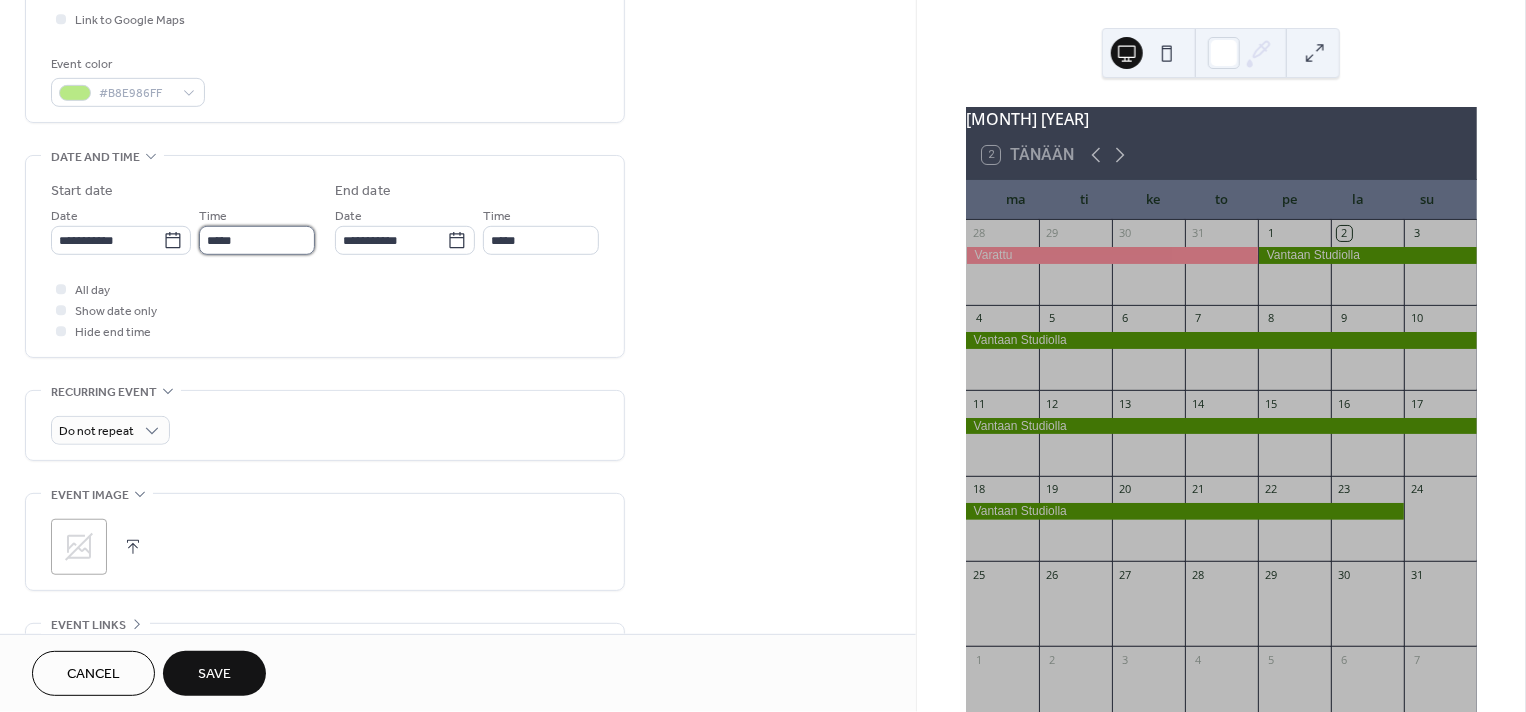 click on "*****" at bounding box center [257, 240] 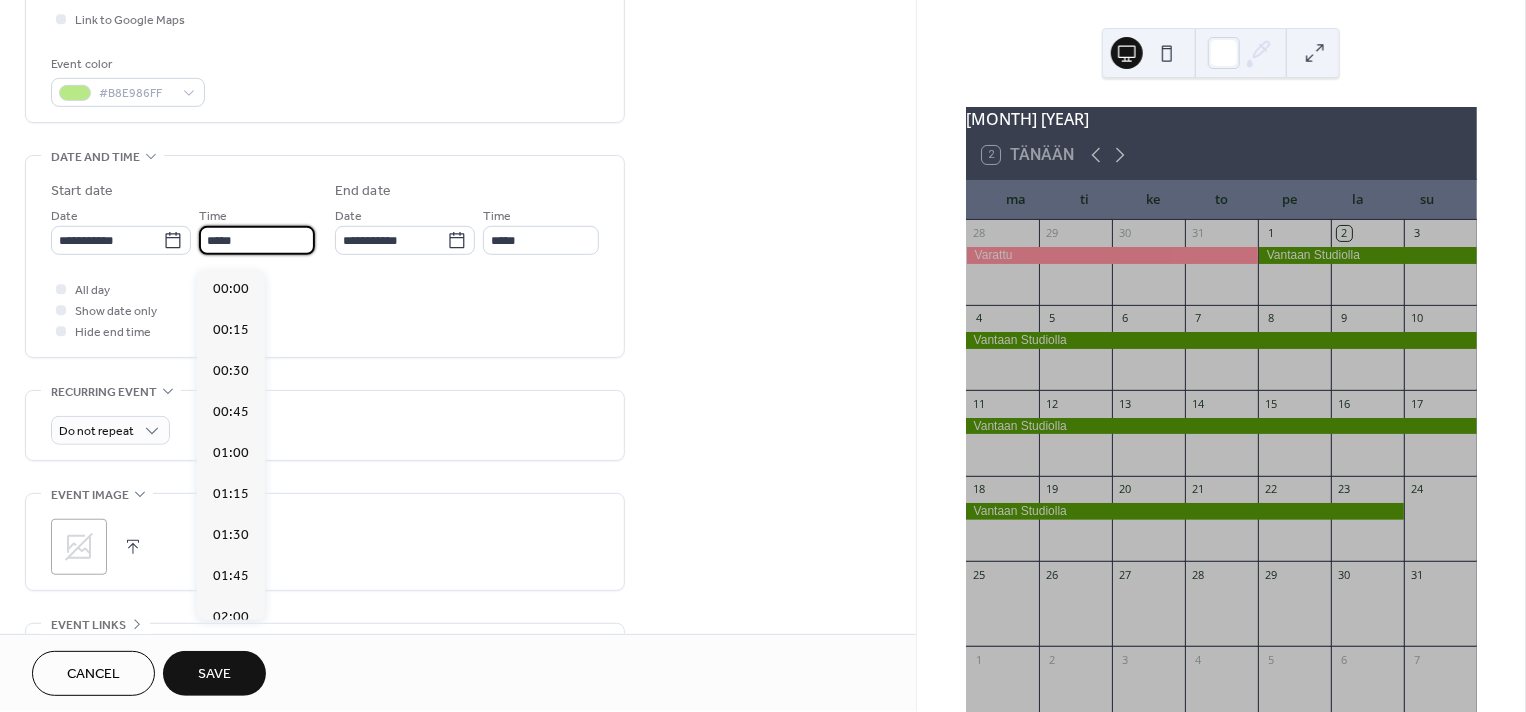 scroll, scrollTop: 1924, scrollLeft: 0, axis: vertical 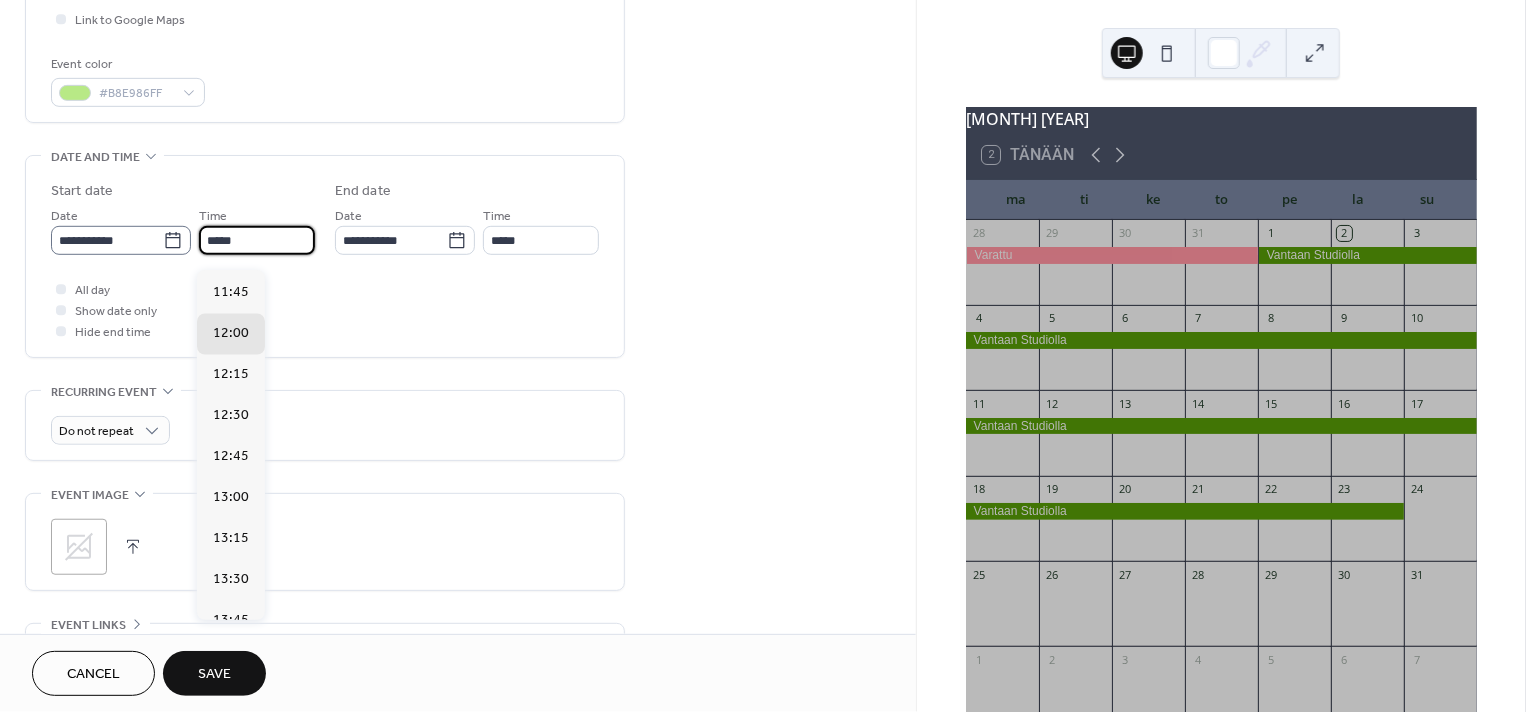 click 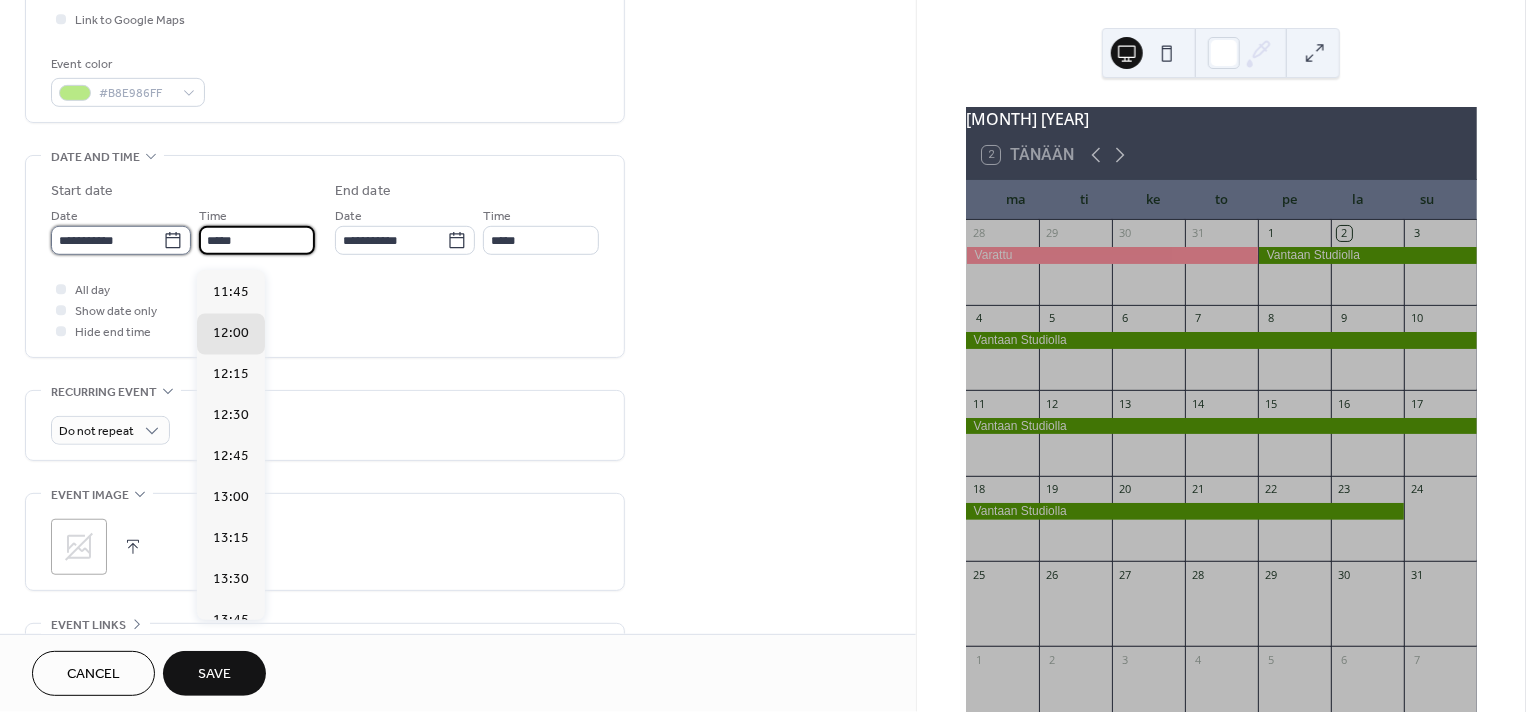 click on "**********" at bounding box center [107, 240] 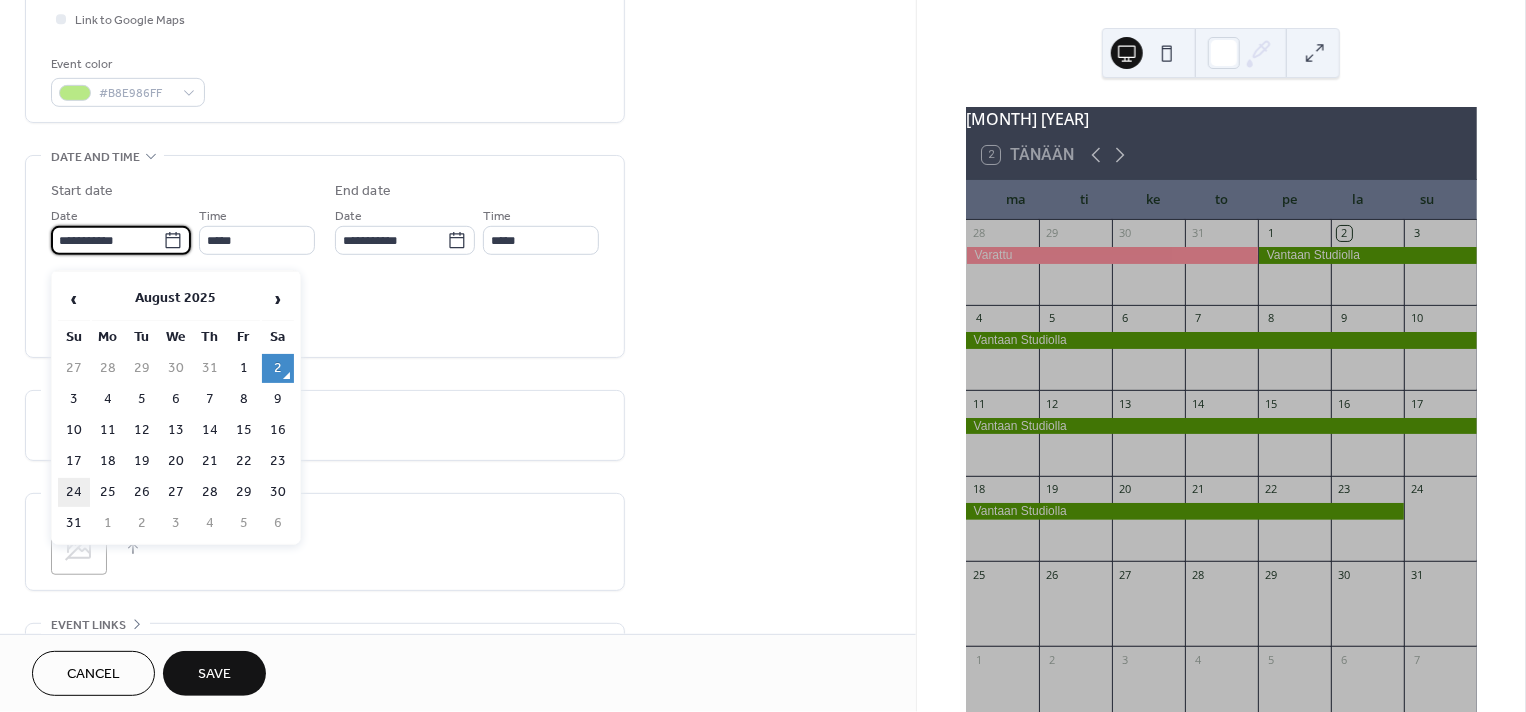 click on "24" at bounding box center (74, 492) 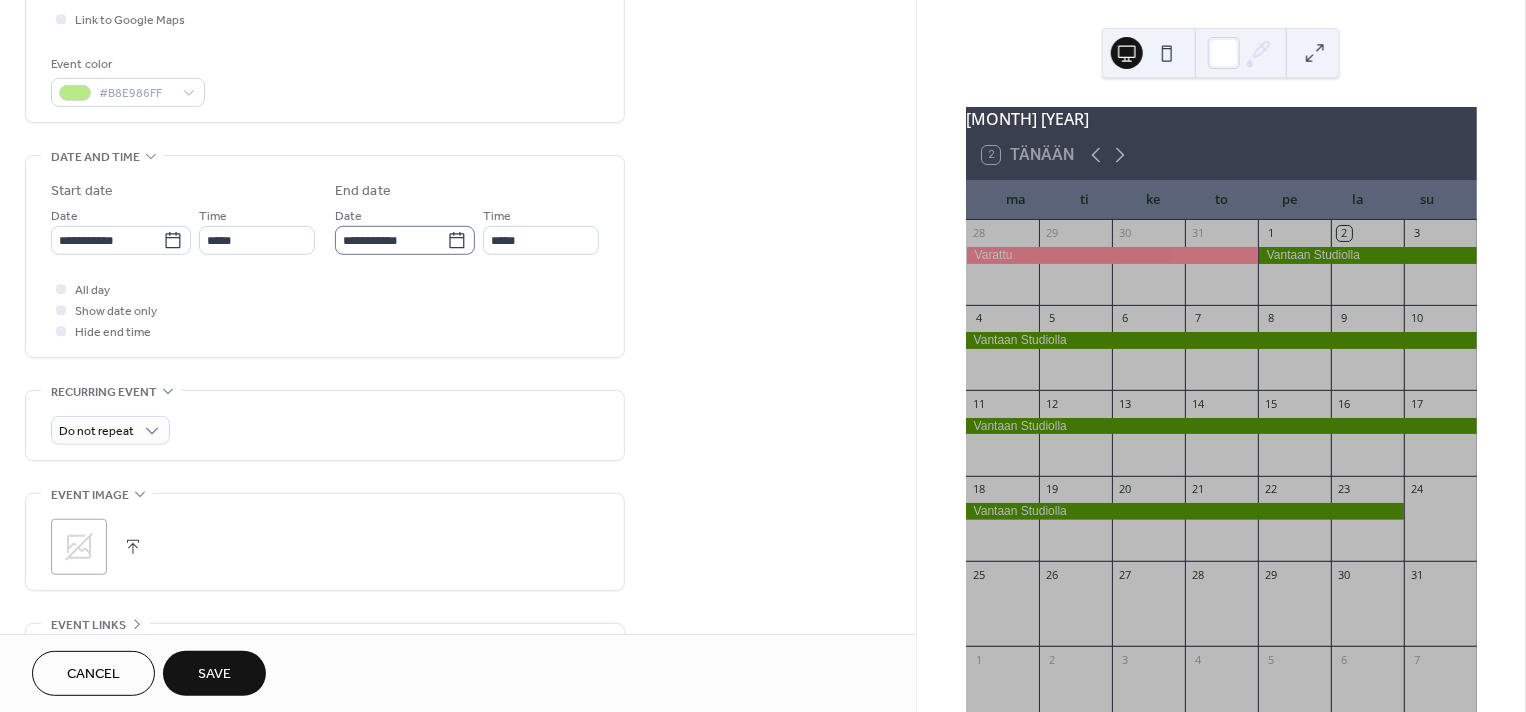 click 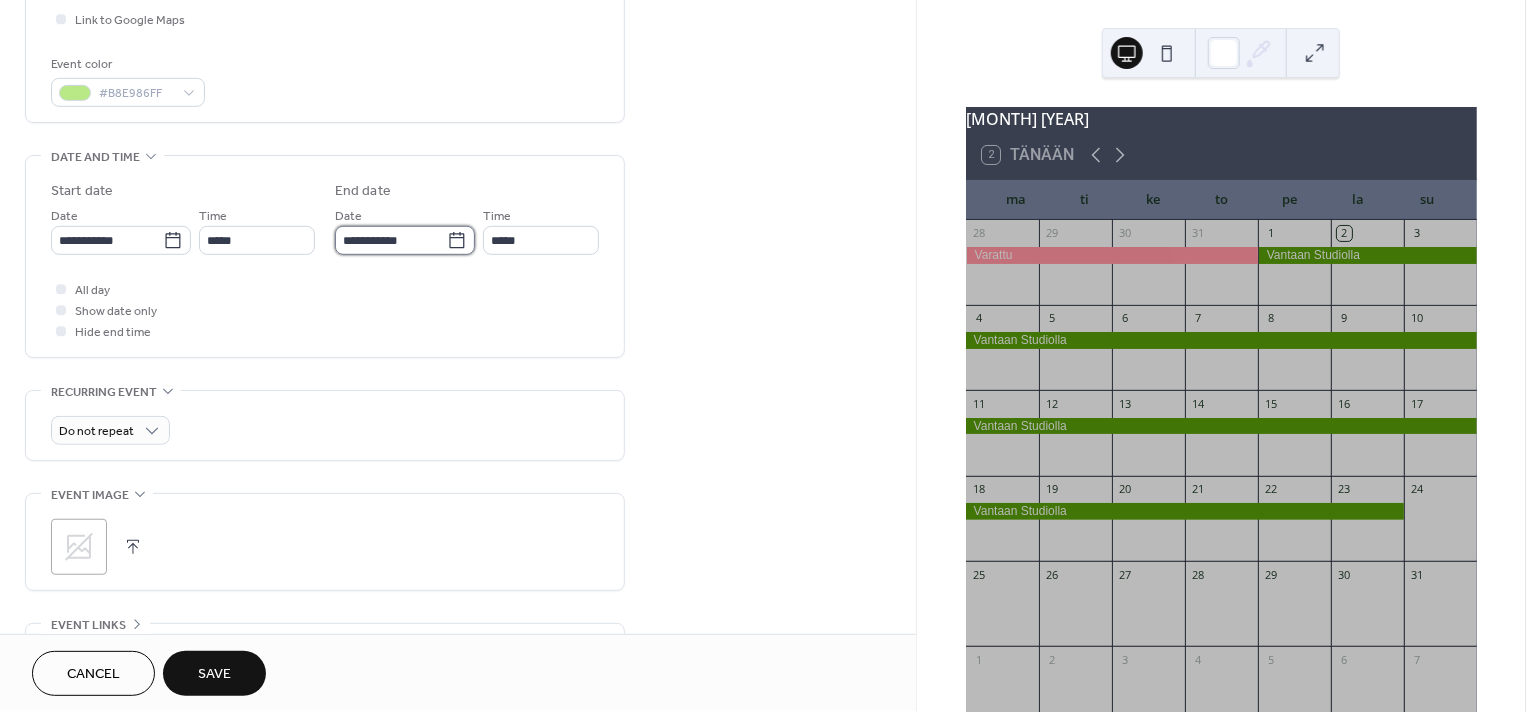 click on "**********" at bounding box center (391, 240) 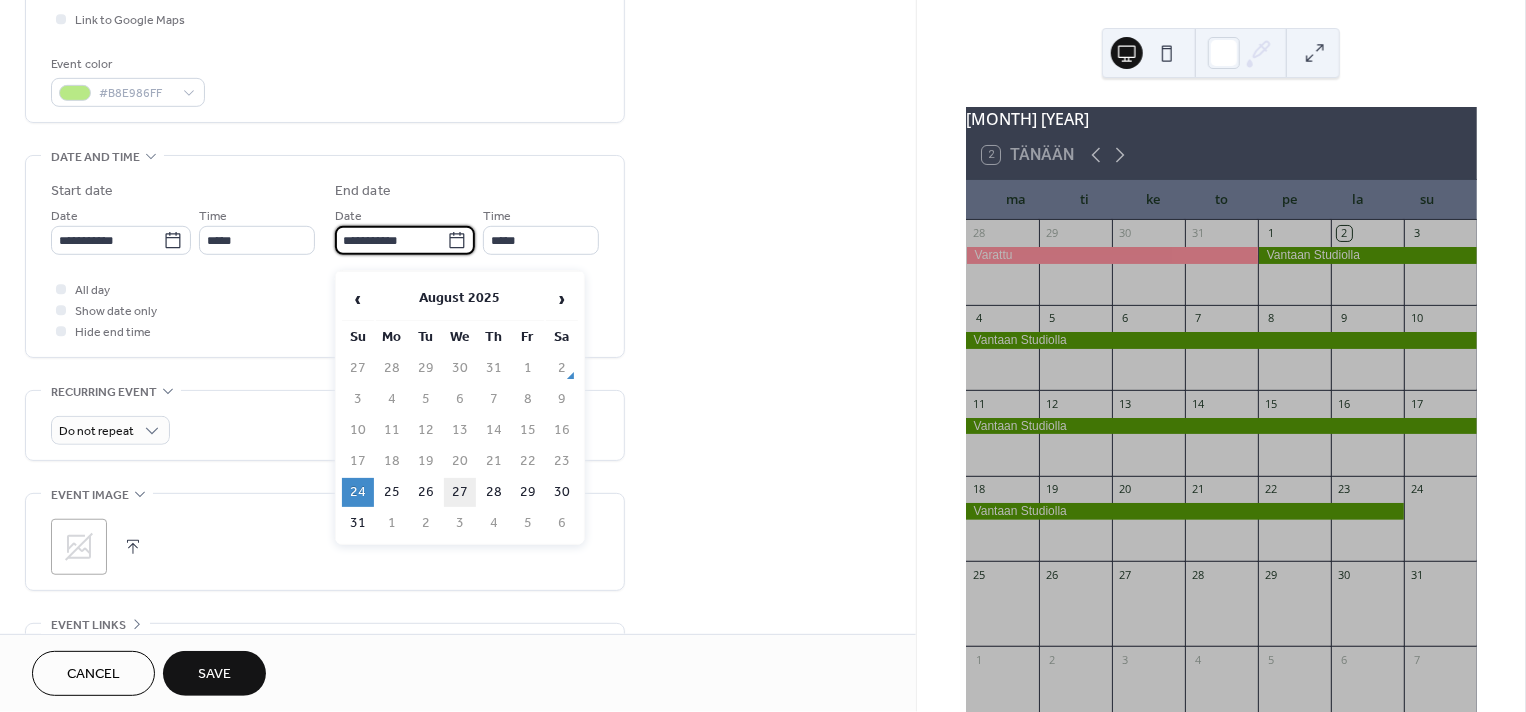 click on "27" at bounding box center [460, 492] 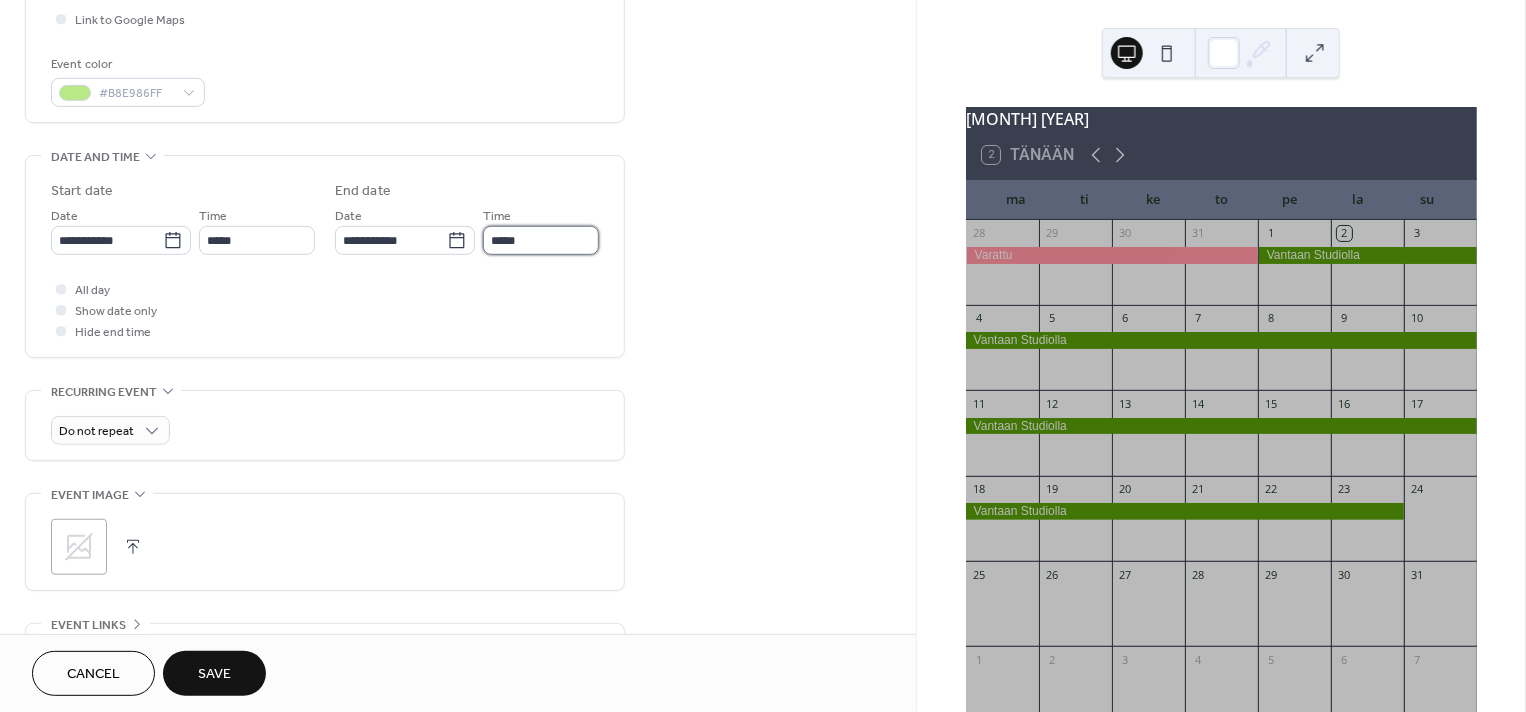 click on "*****" at bounding box center (541, 240) 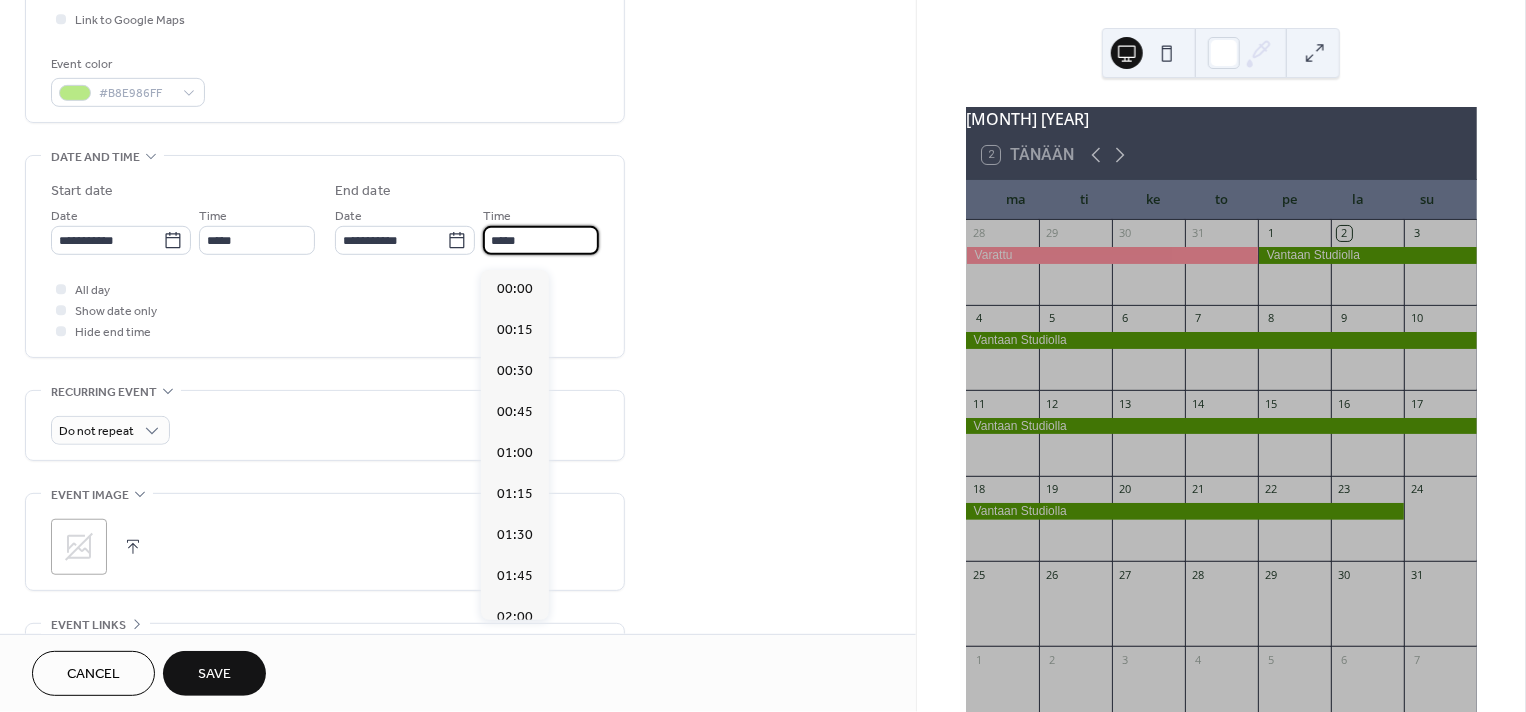 scroll, scrollTop: 2085, scrollLeft: 0, axis: vertical 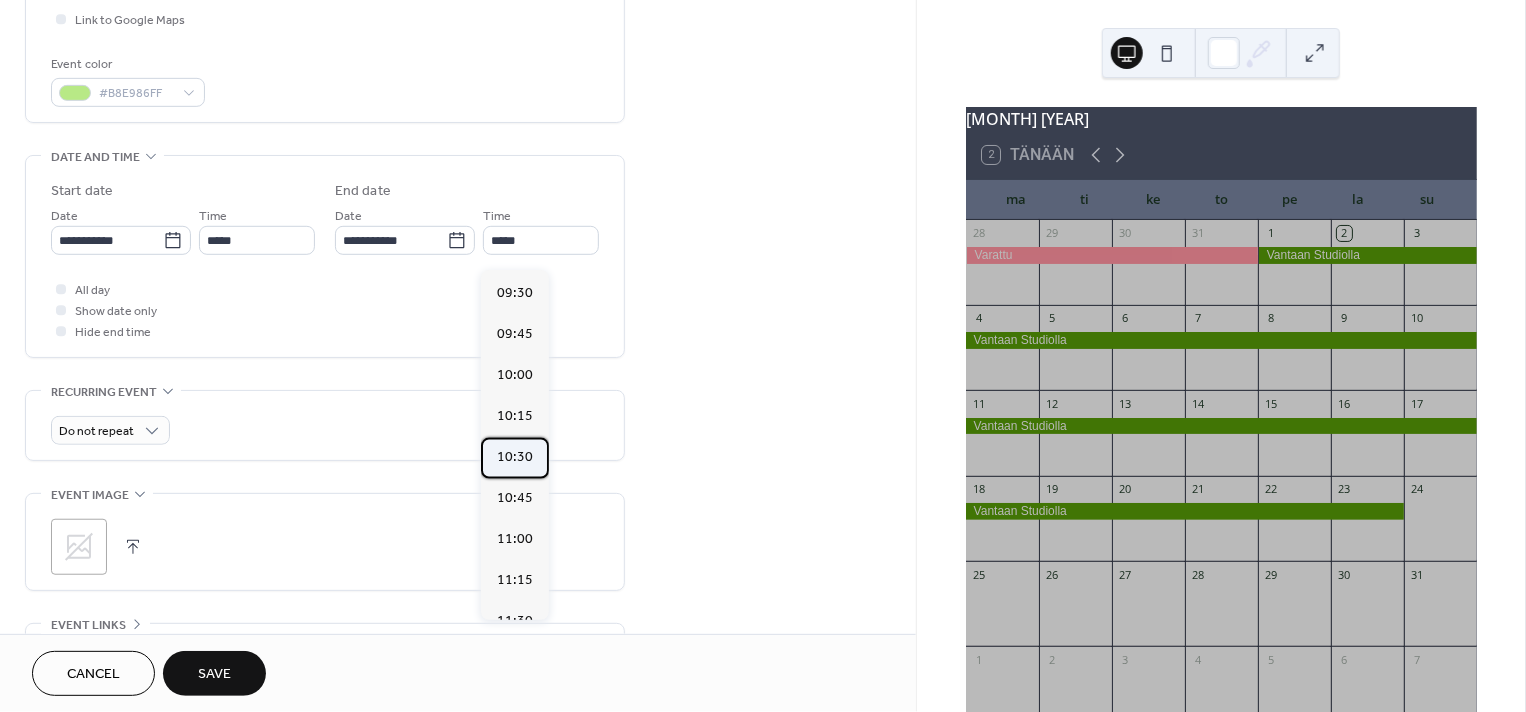 click on "10:30" at bounding box center [515, 457] 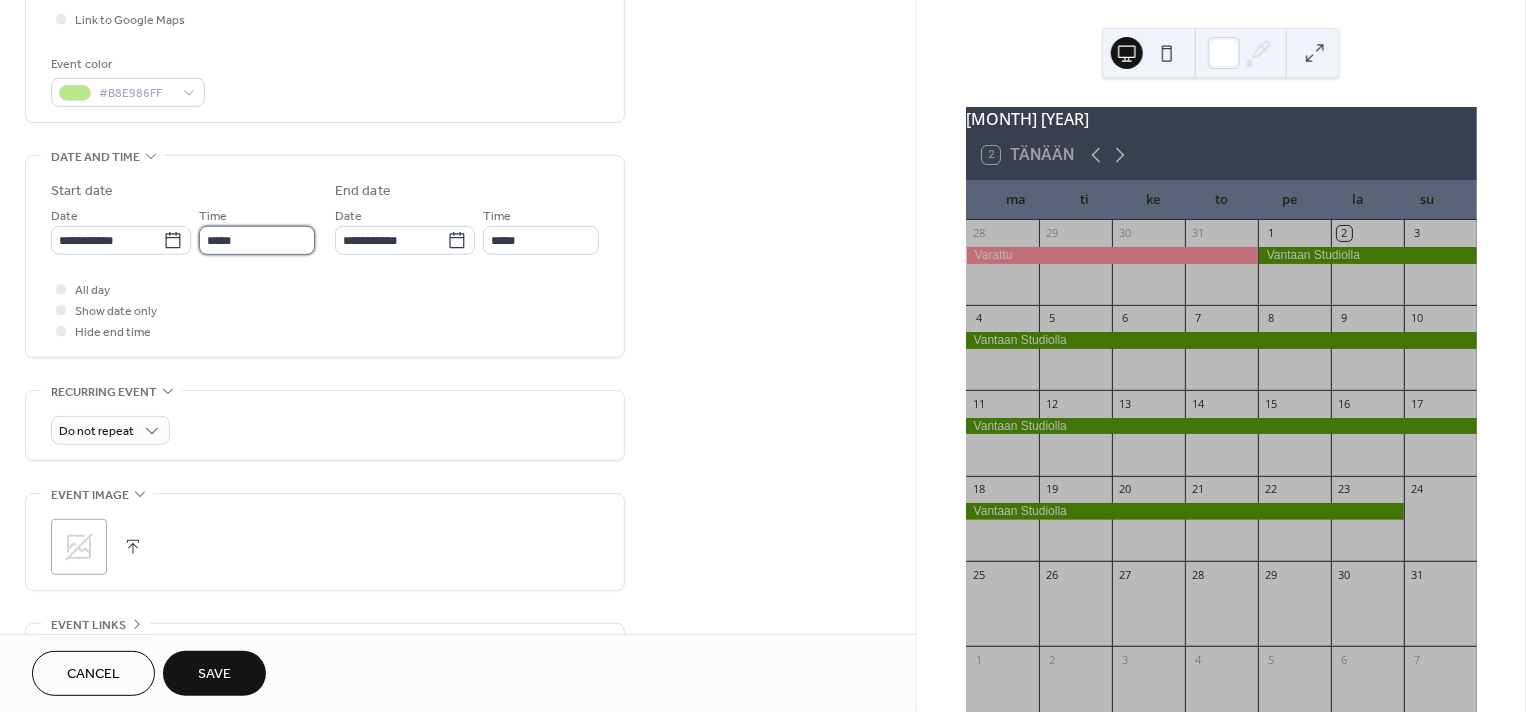 click on "*****" at bounding box center (257, 240) 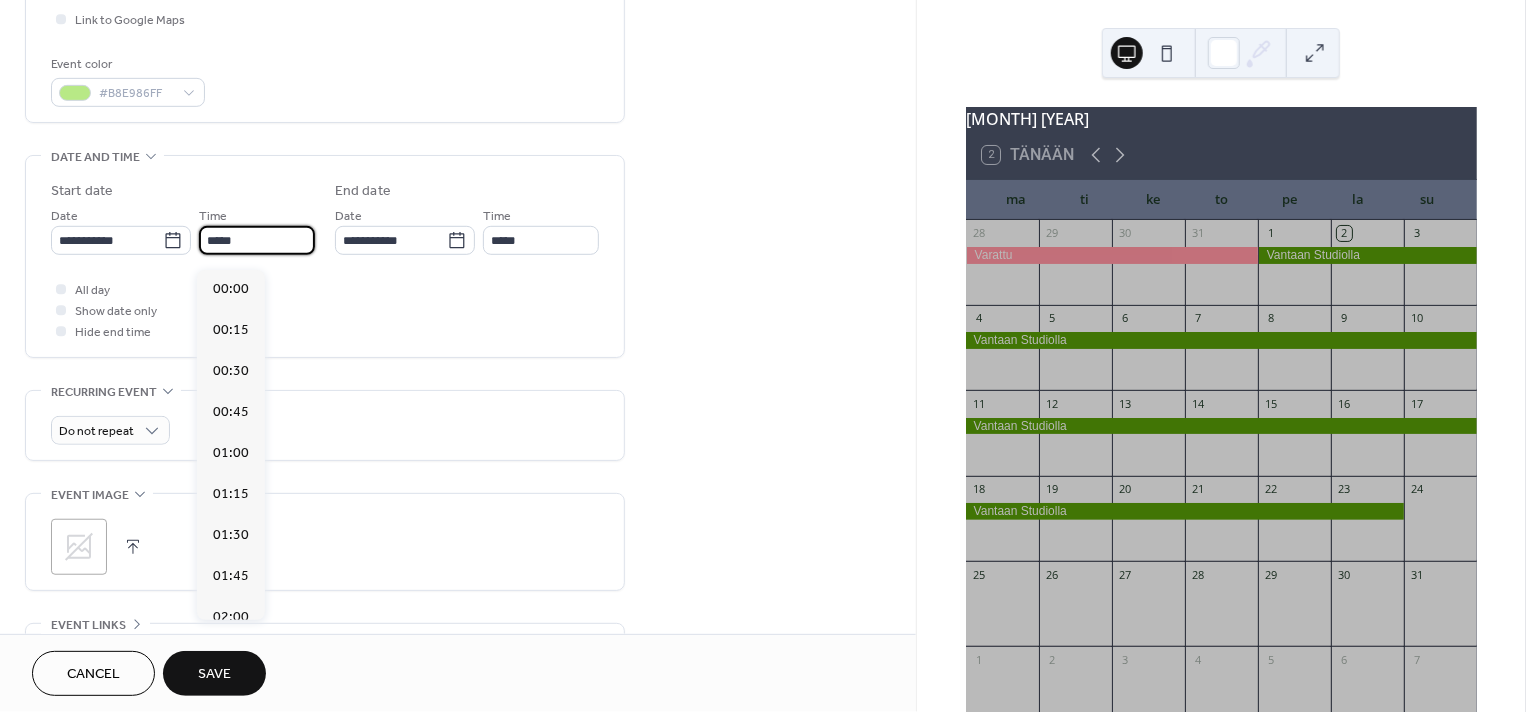 scroll, scrollTop: 1924, scrollLeft: 0, axis: vertical 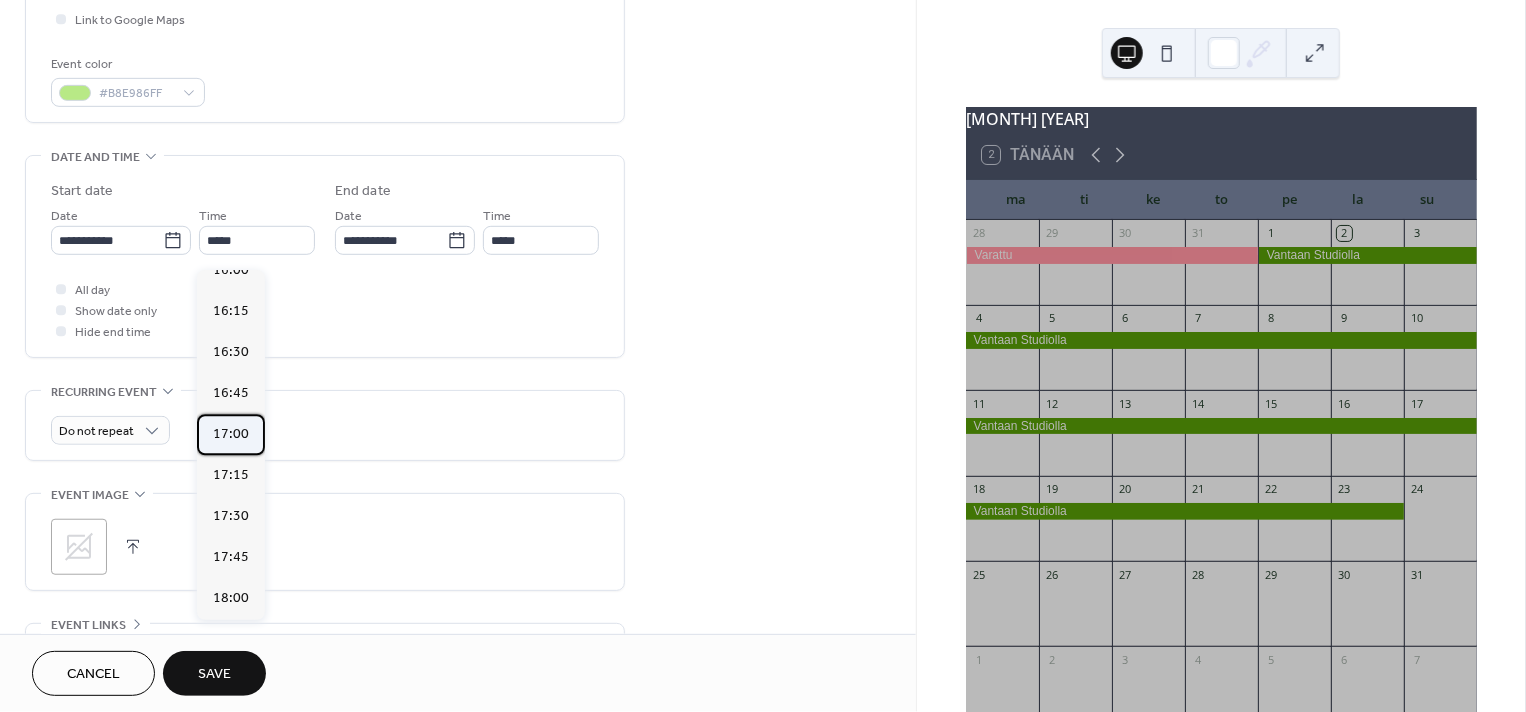 click on "17:00" at bounding box center [231, 433] 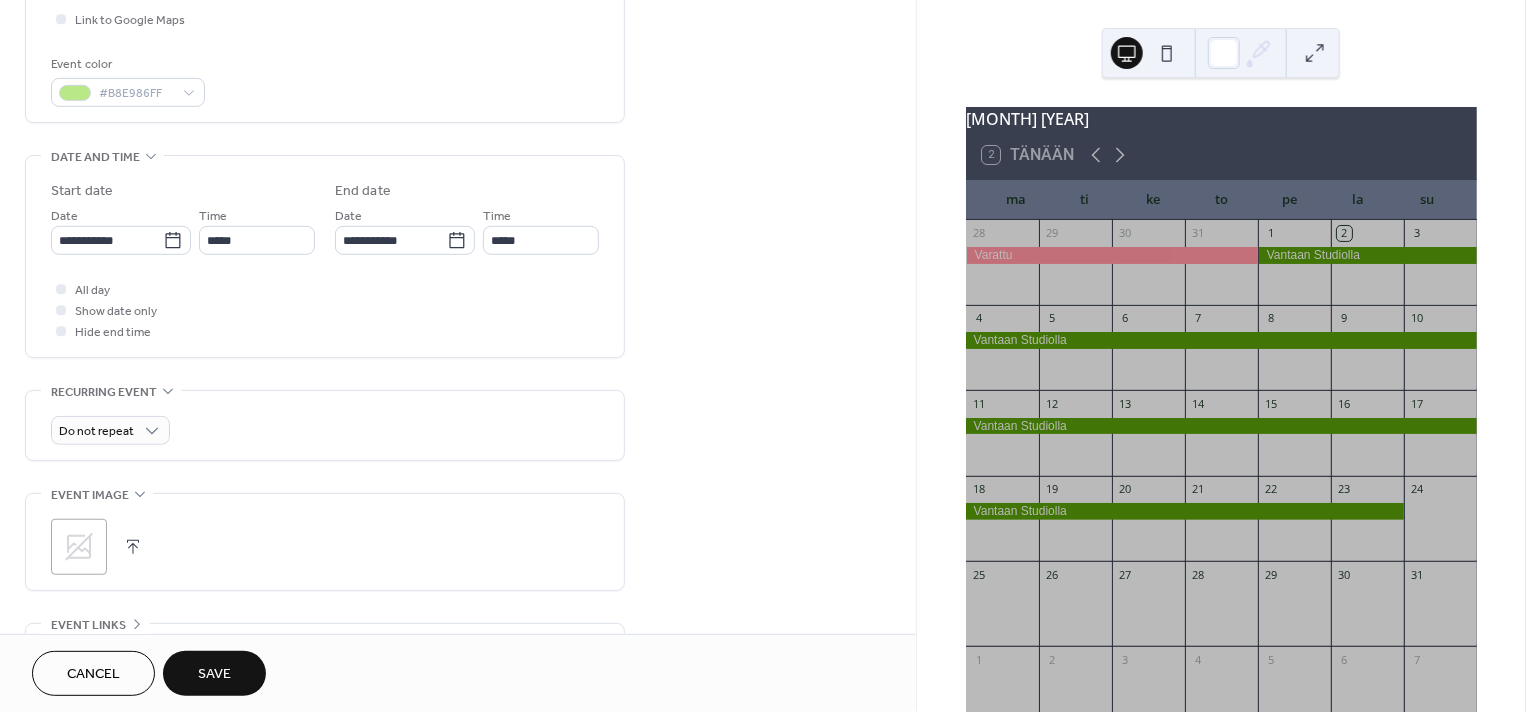 type on "*****" 